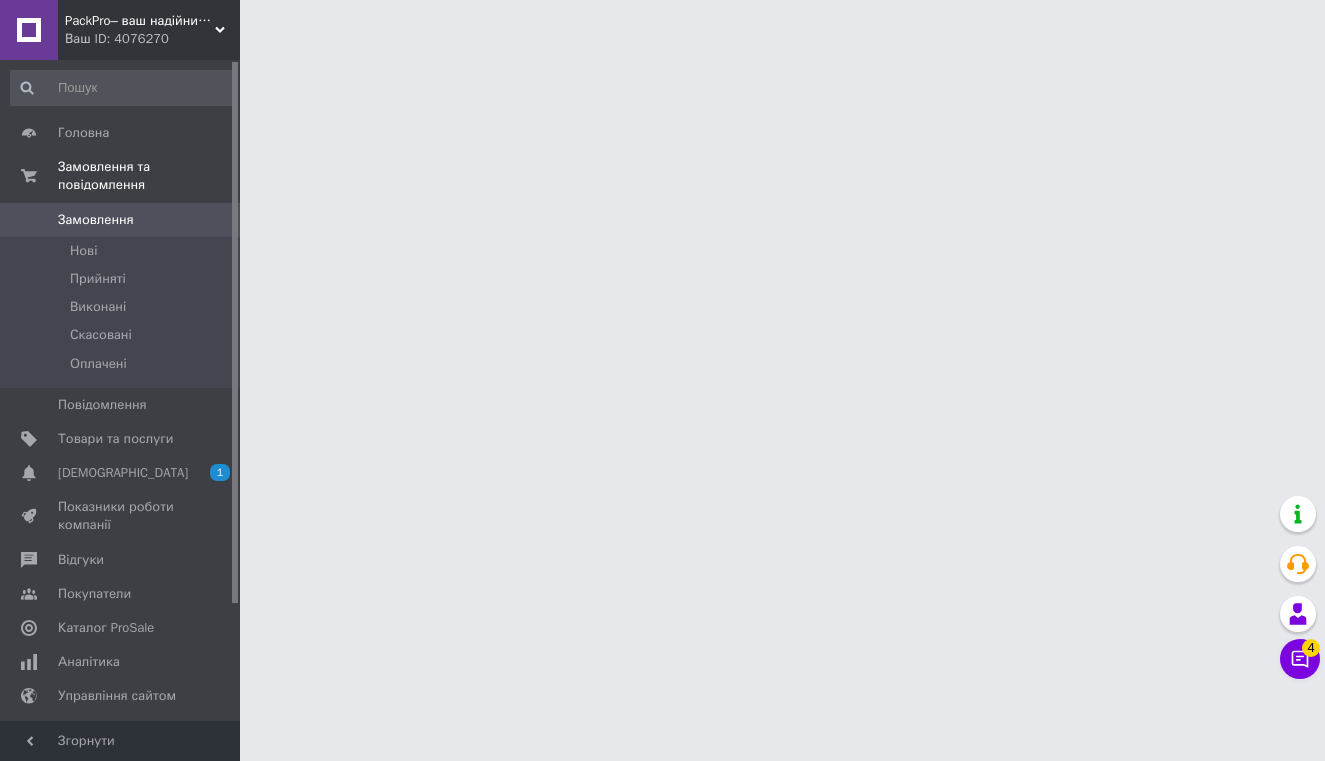 scroll, scrollTop: 0, scrollLeft: 0, axis: both 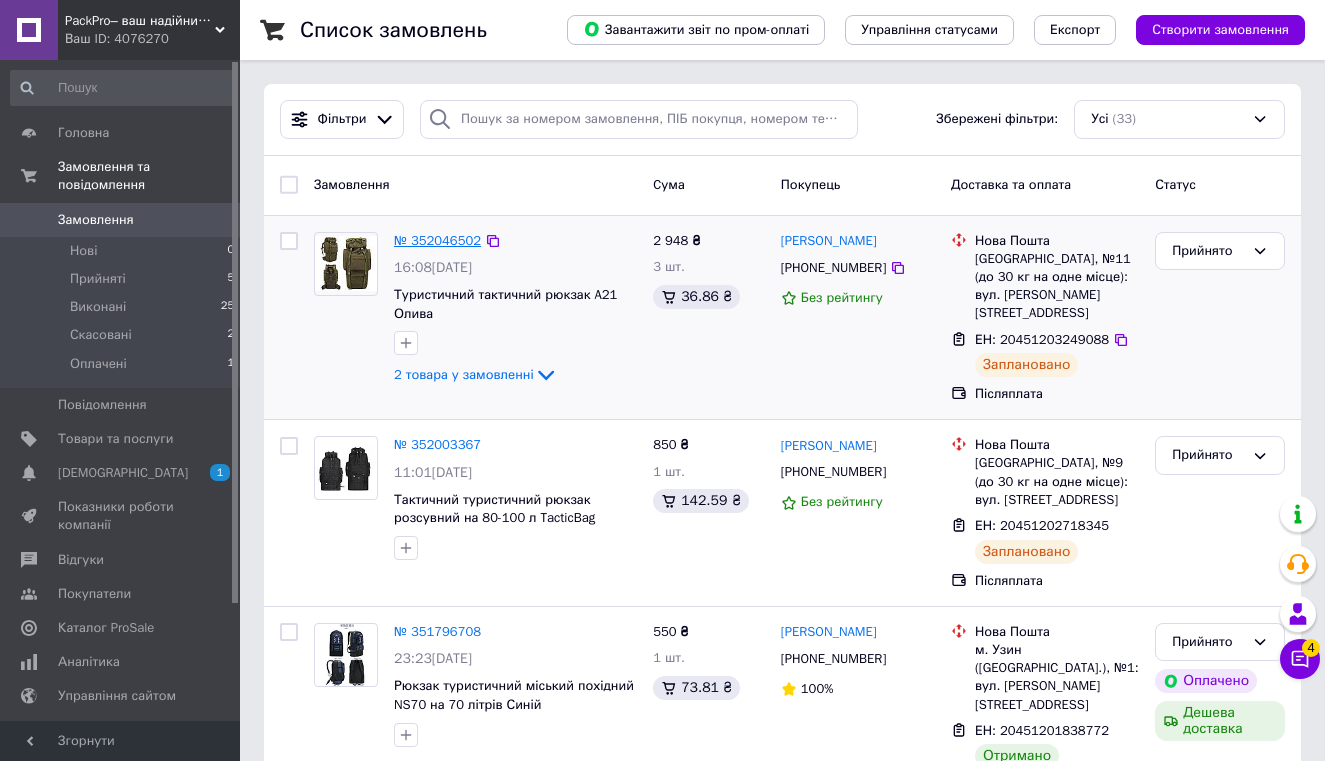 click on "№ 352046502" at bounding box center (437, 240) 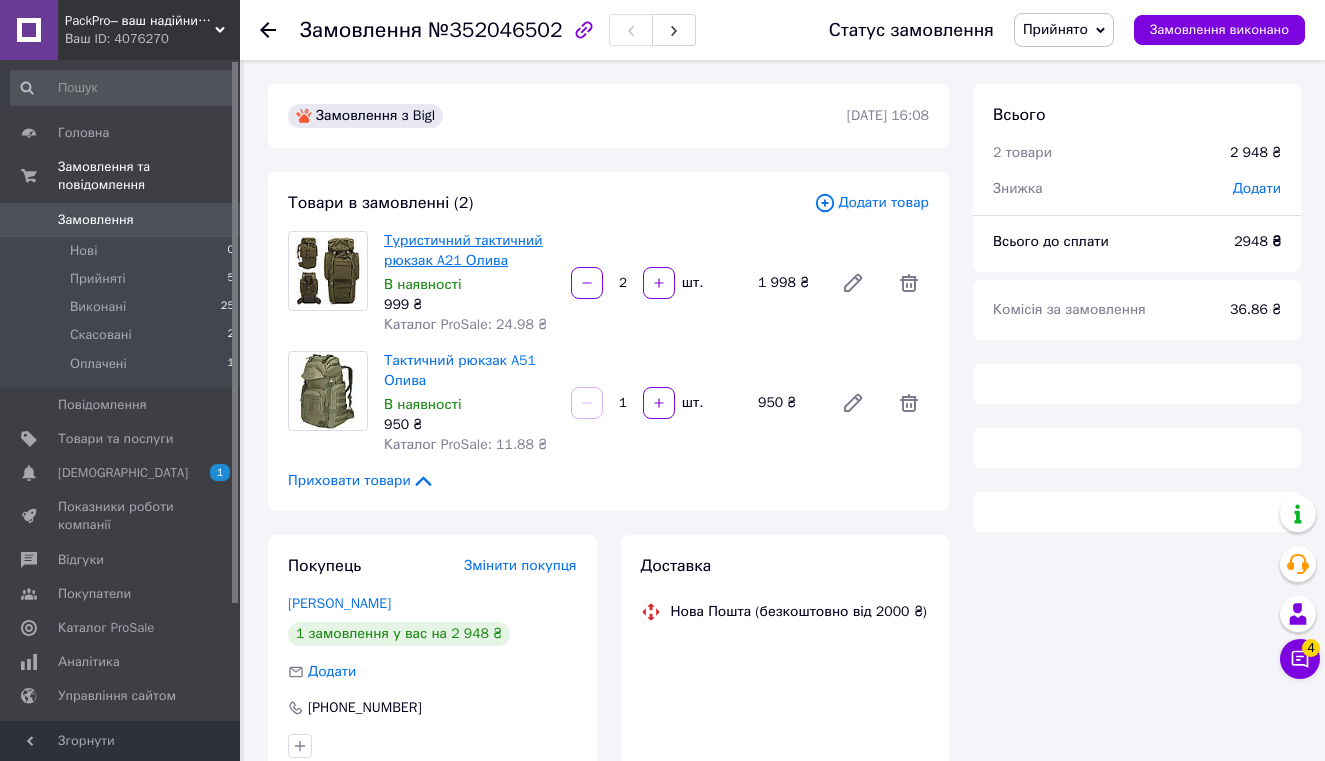 click on "Туристичний тактичний рюкзак A21 Олива" at bounding box center (463, 250) 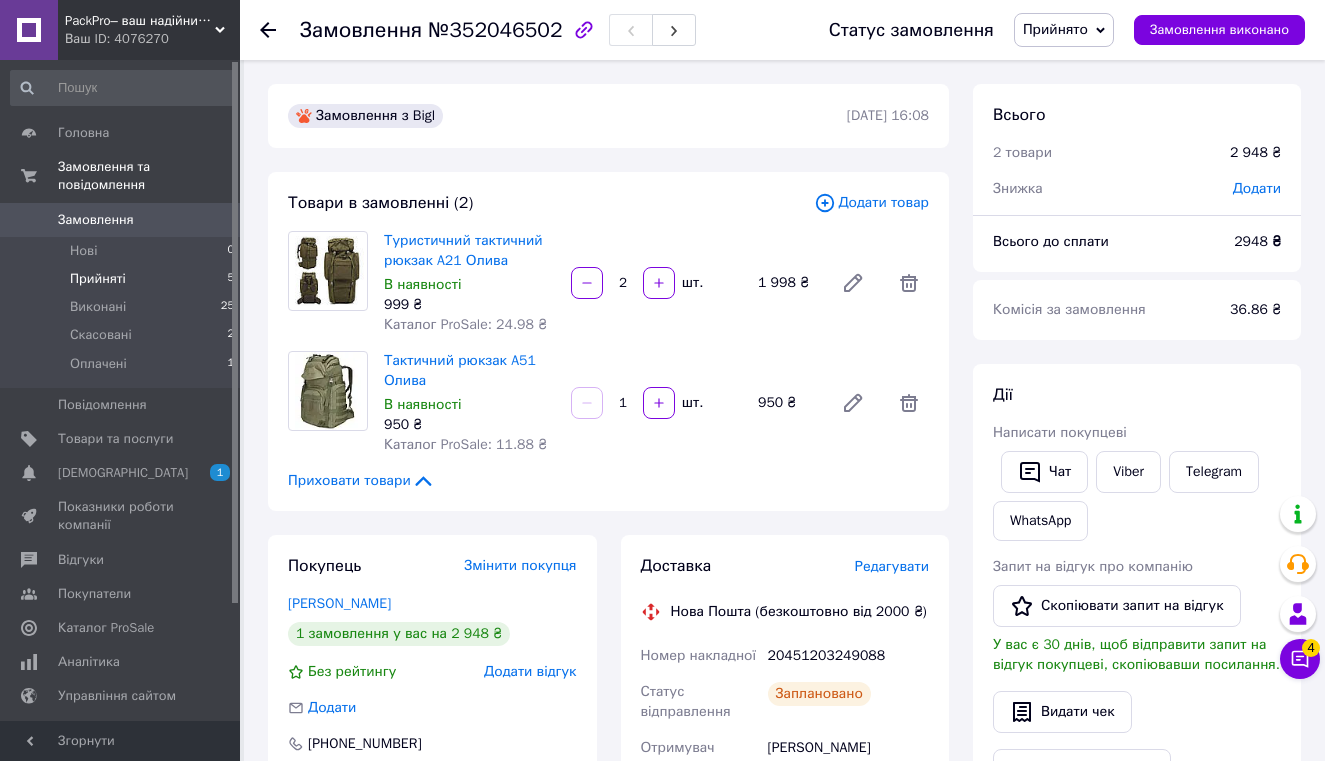 click on "Прийняті" at bounding box center [98, 279] 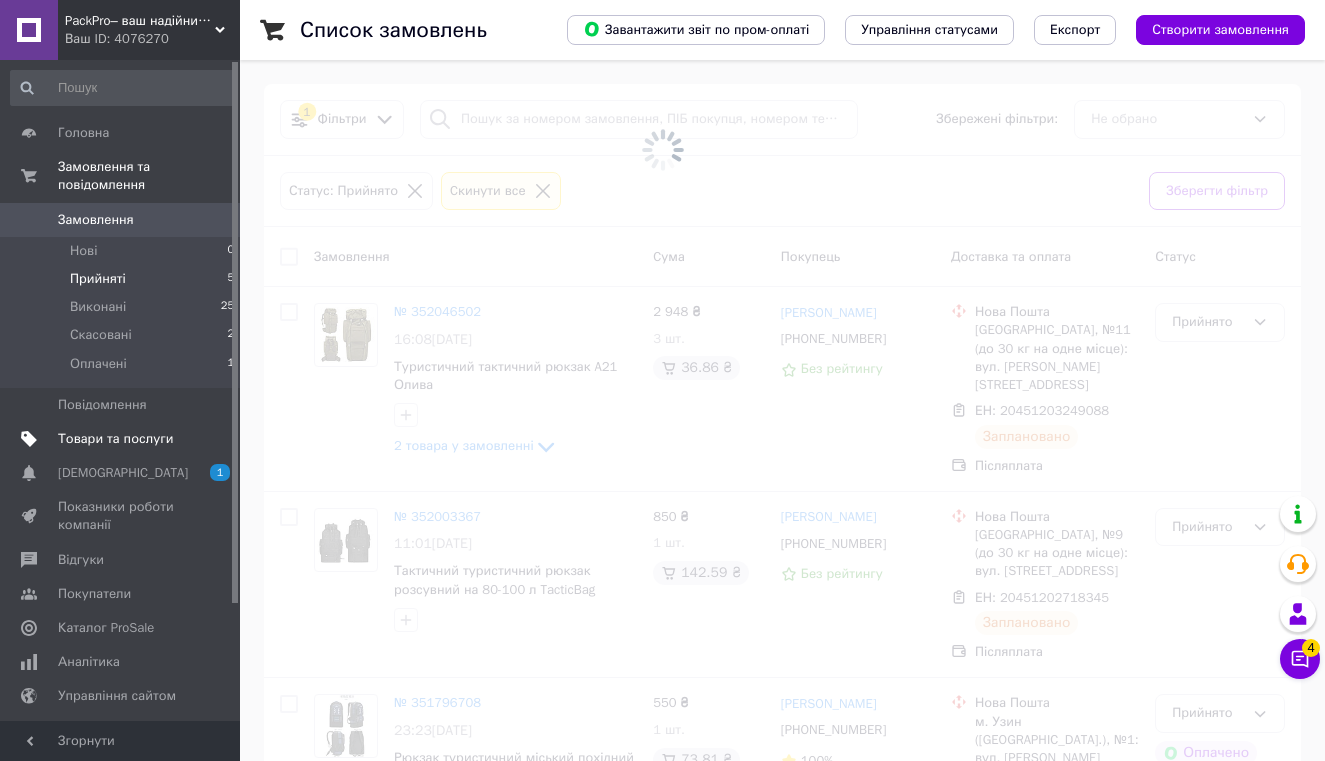 click on "Товари та послуги" at bounding box center [115, 439] 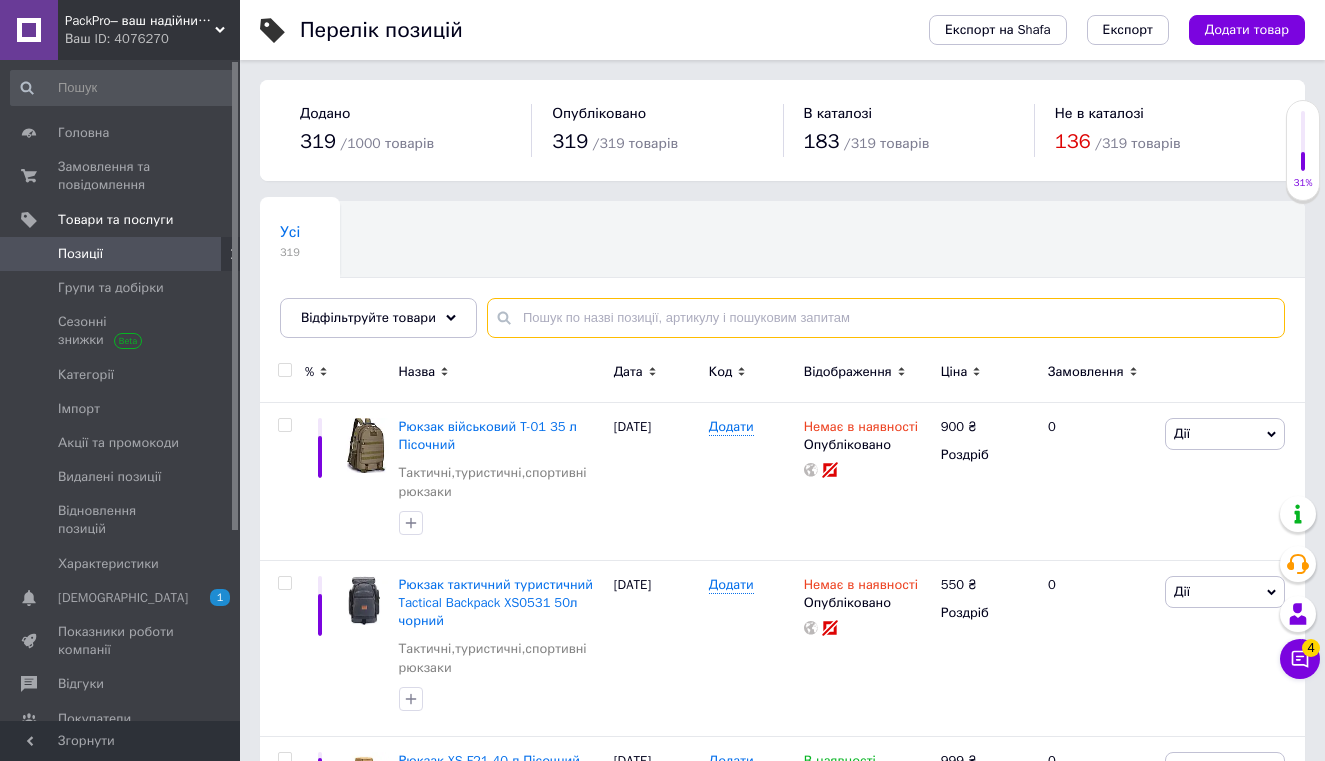 click at bounding box center [886, 318] 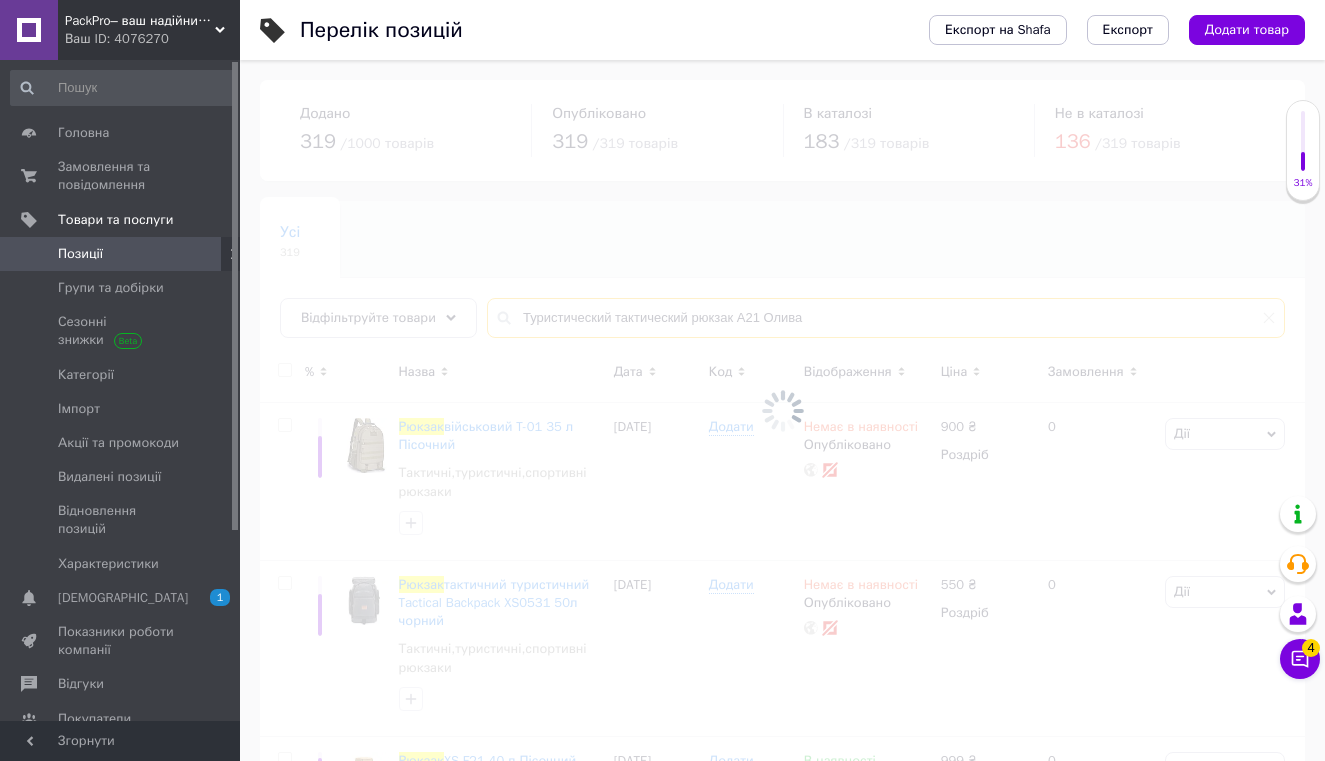 type on "Туристический тактический рюкзак A21 Олива" 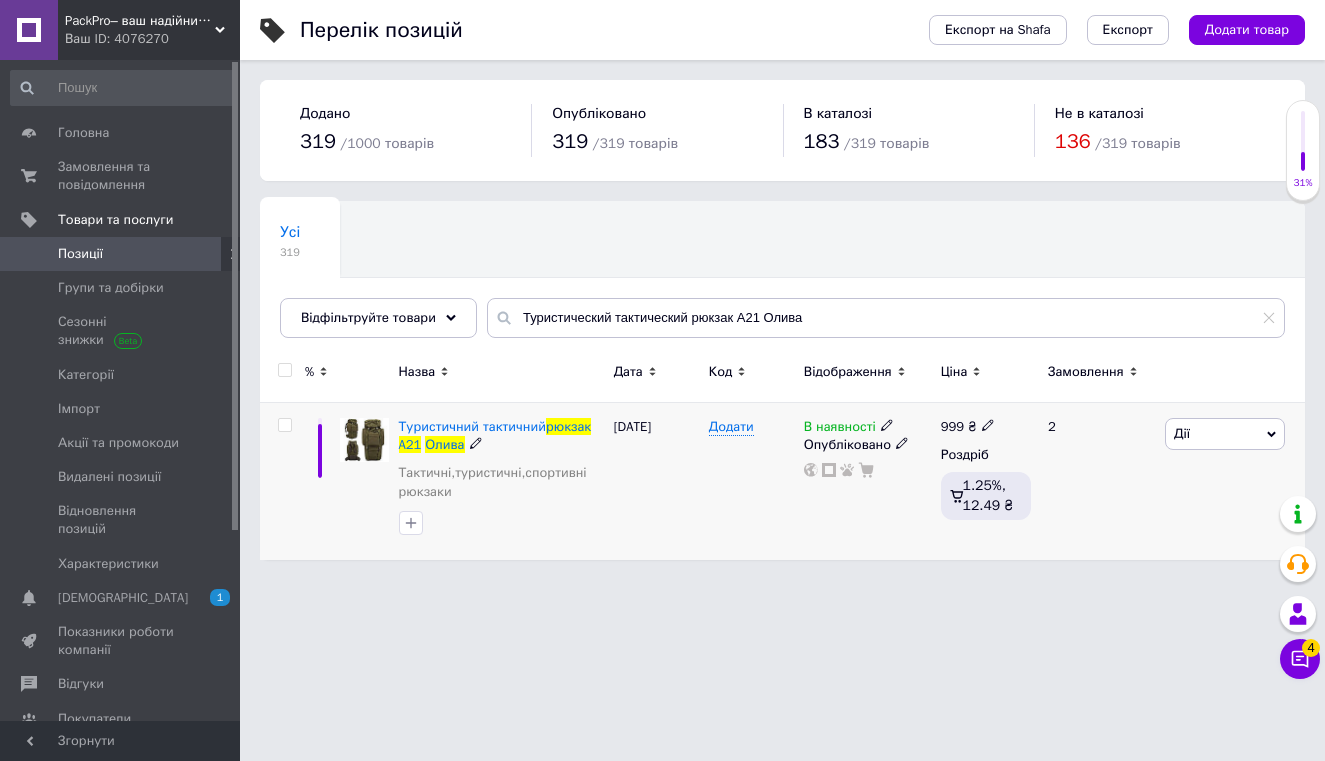 click 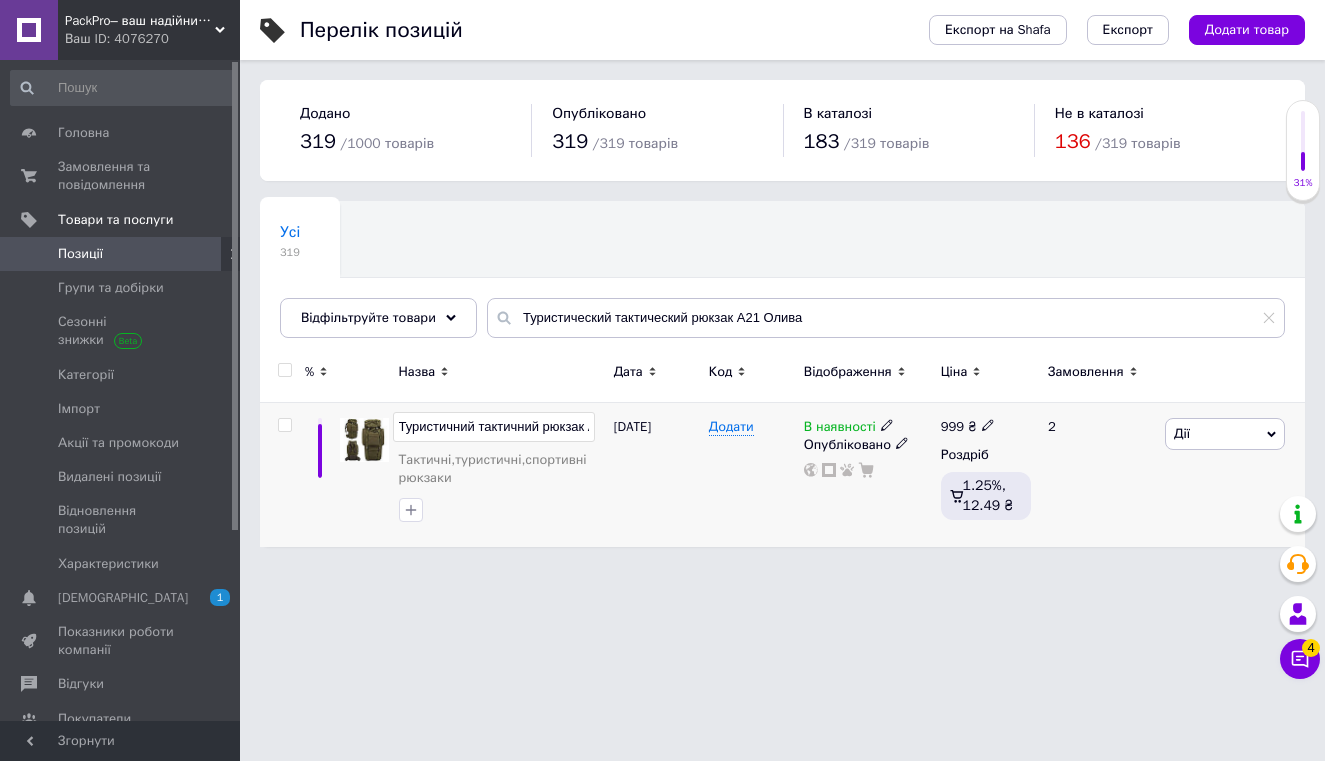 scroll, scrollTop: 0, scrollLeft: 61, axis: horizontal 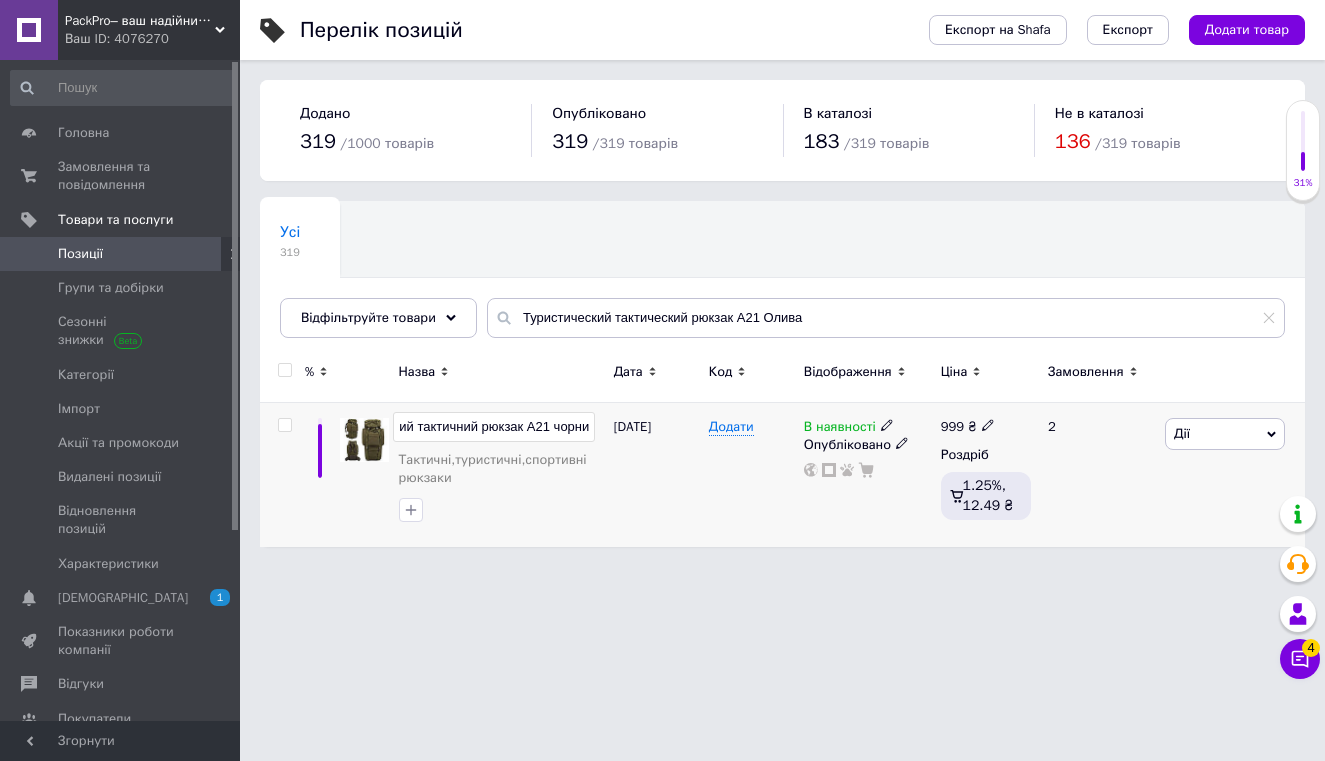 type on "Туристичний тактичний рюкзак A21 чорний і пісок" 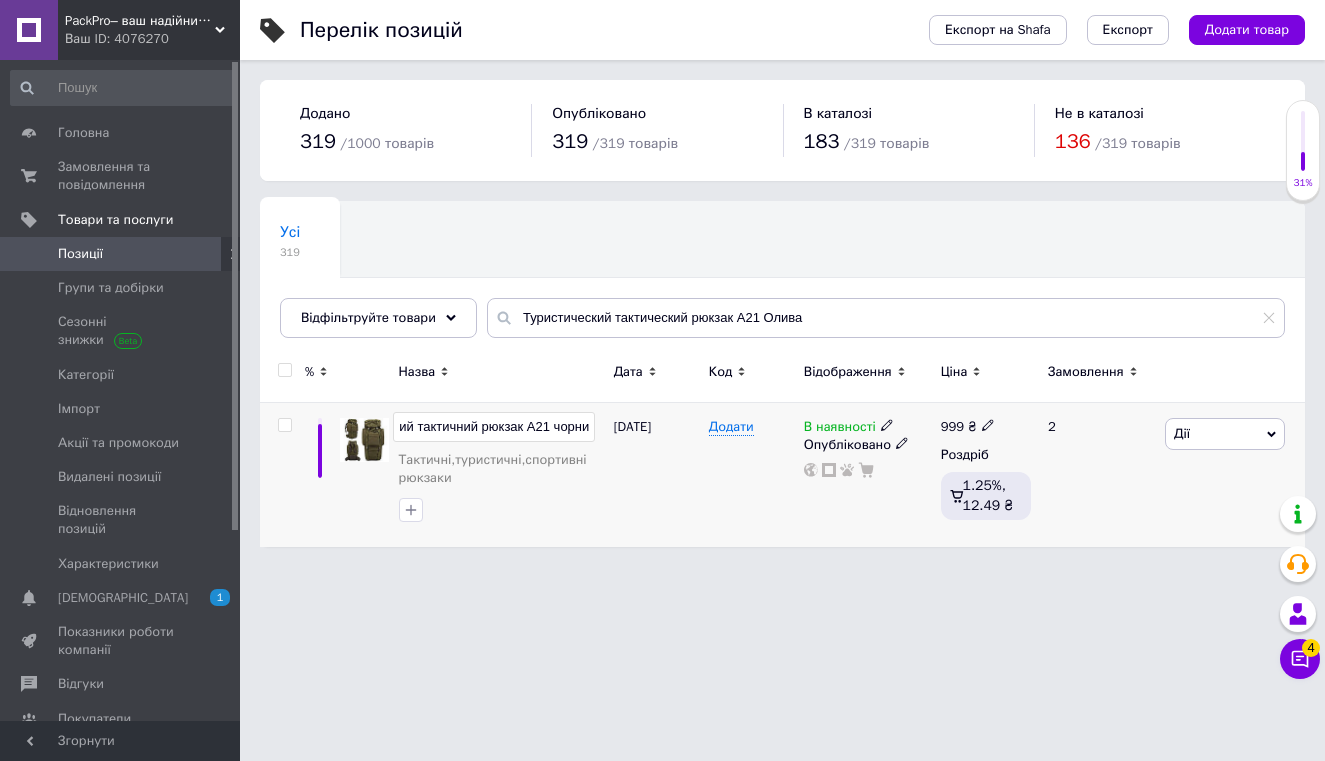 drag, startPoint x: 594, startPoint y: 428, endPoint x: 507, endPoint y: 423, distance: 87.14356 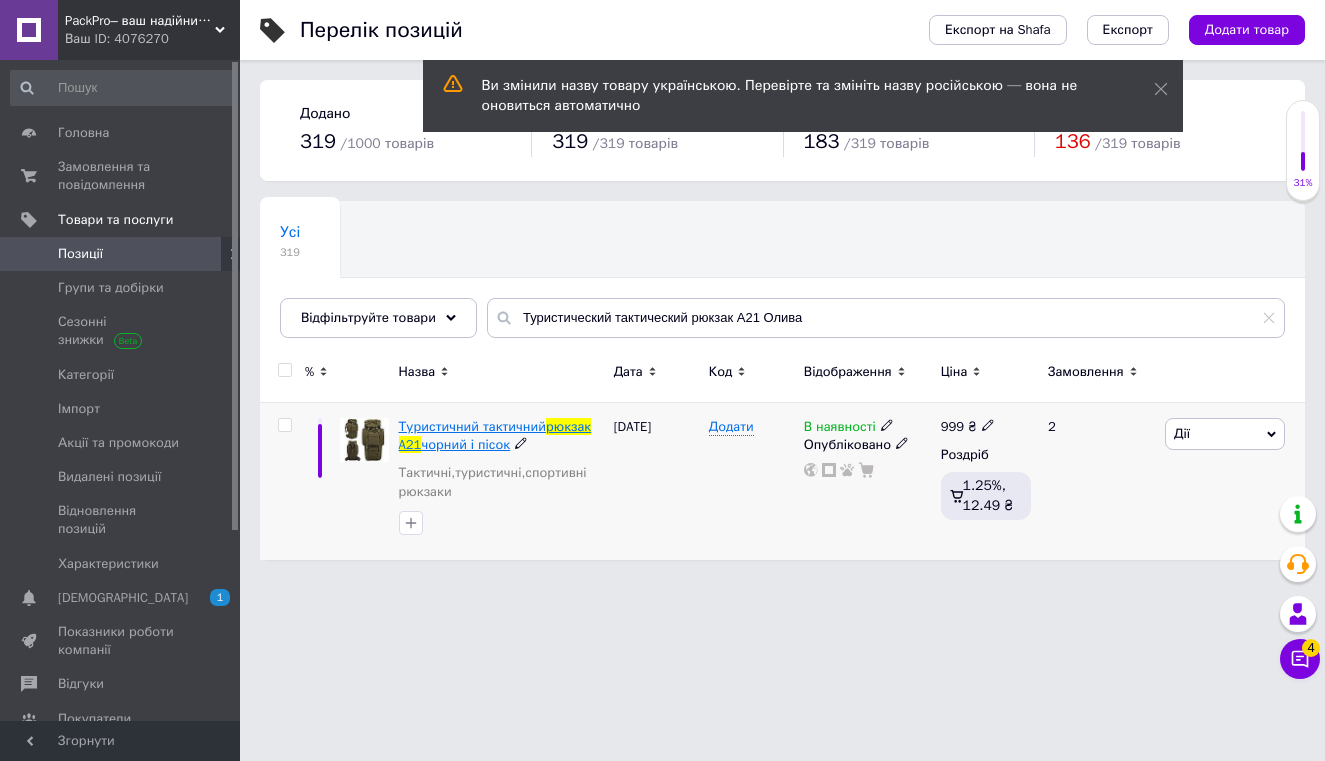 click on "Туристичний тактичний" at bounding box center (472, 426) 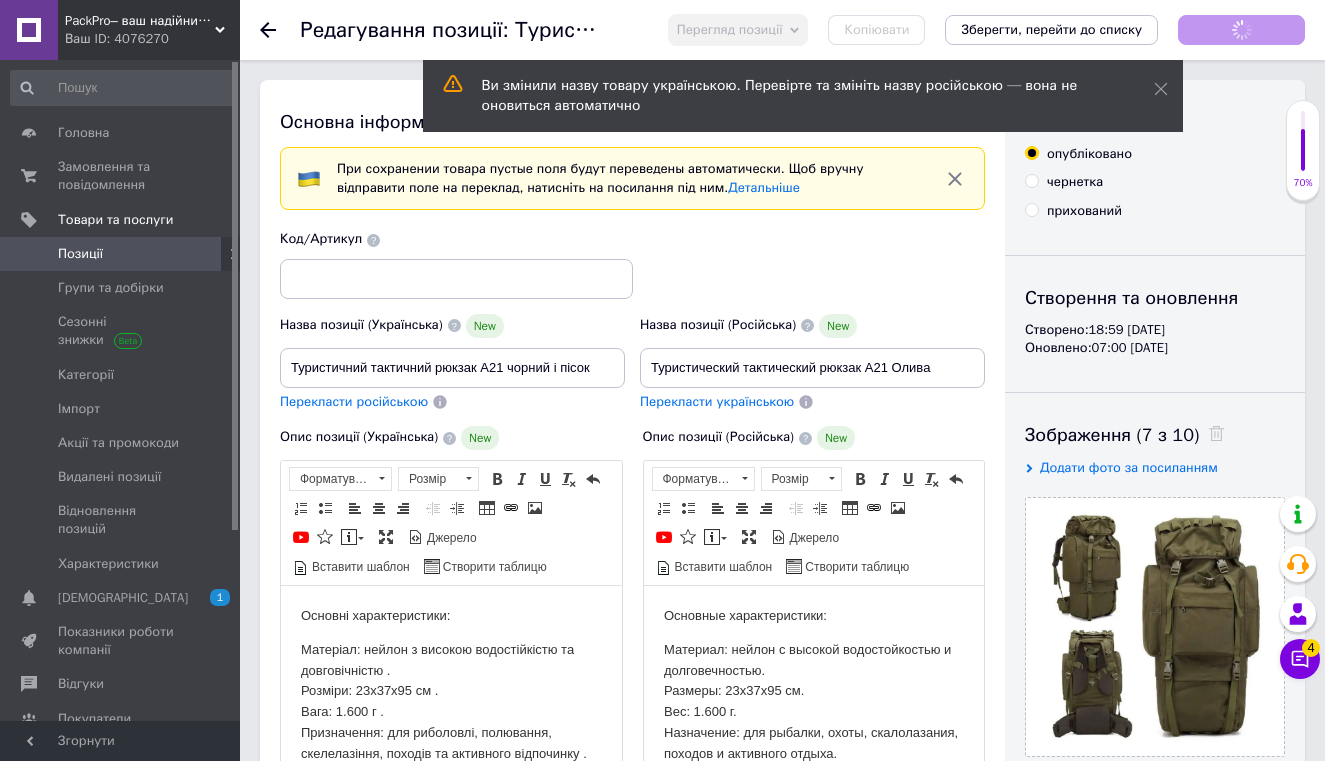 scroll, scrollTop: 0, scrollLeft: 0, axis: both 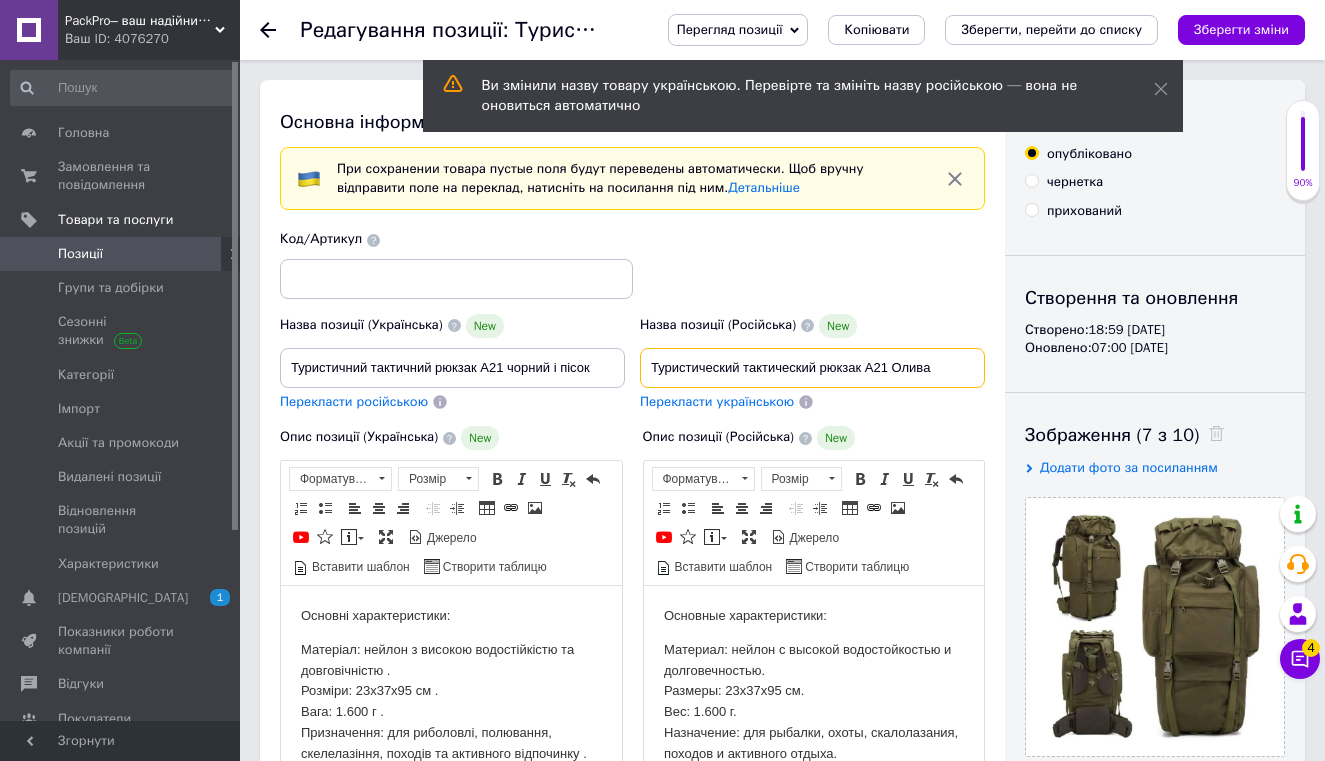 drag, startPoint x: 889, startPoint y: 364, endPoint x: 972, endPoint y: 362, distance: 83.02409 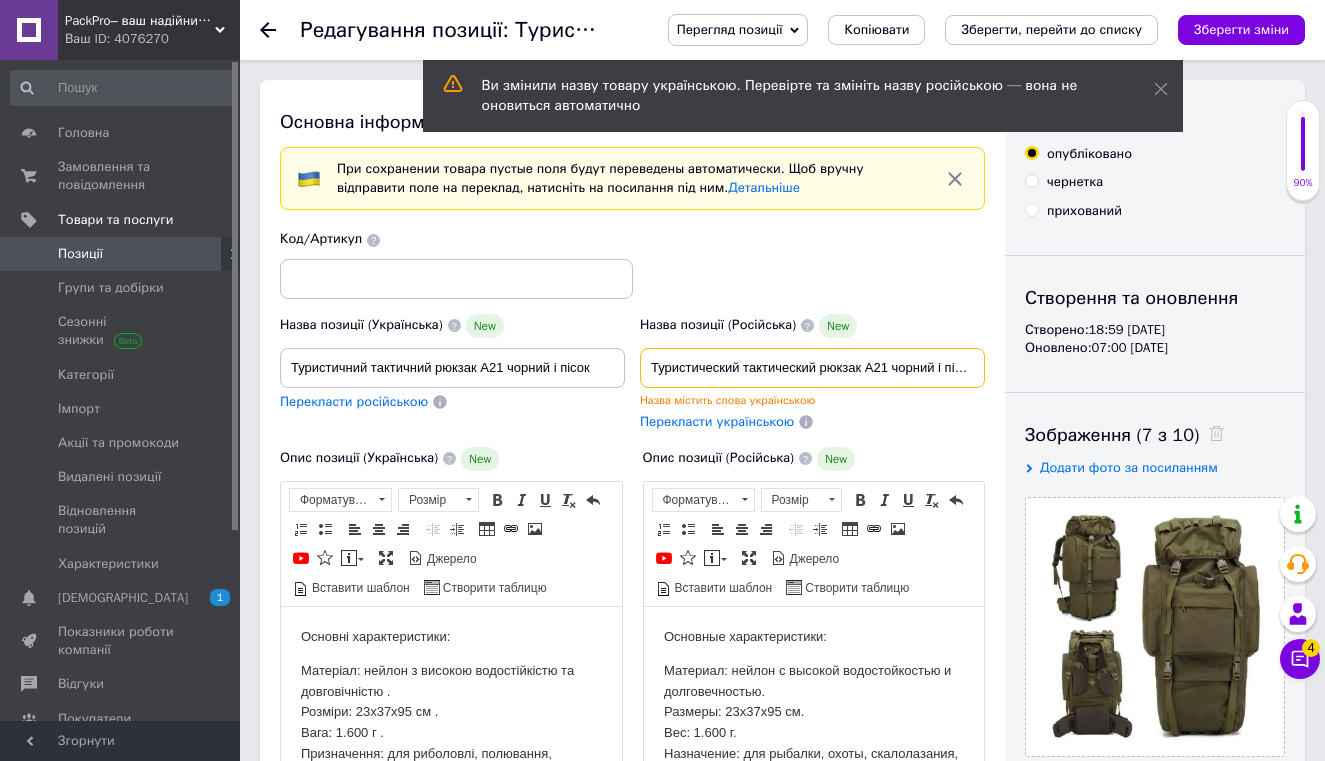 click on "Туристический тактический рюкзак A21 чорний і пісок" at bounding box center [812, 368] 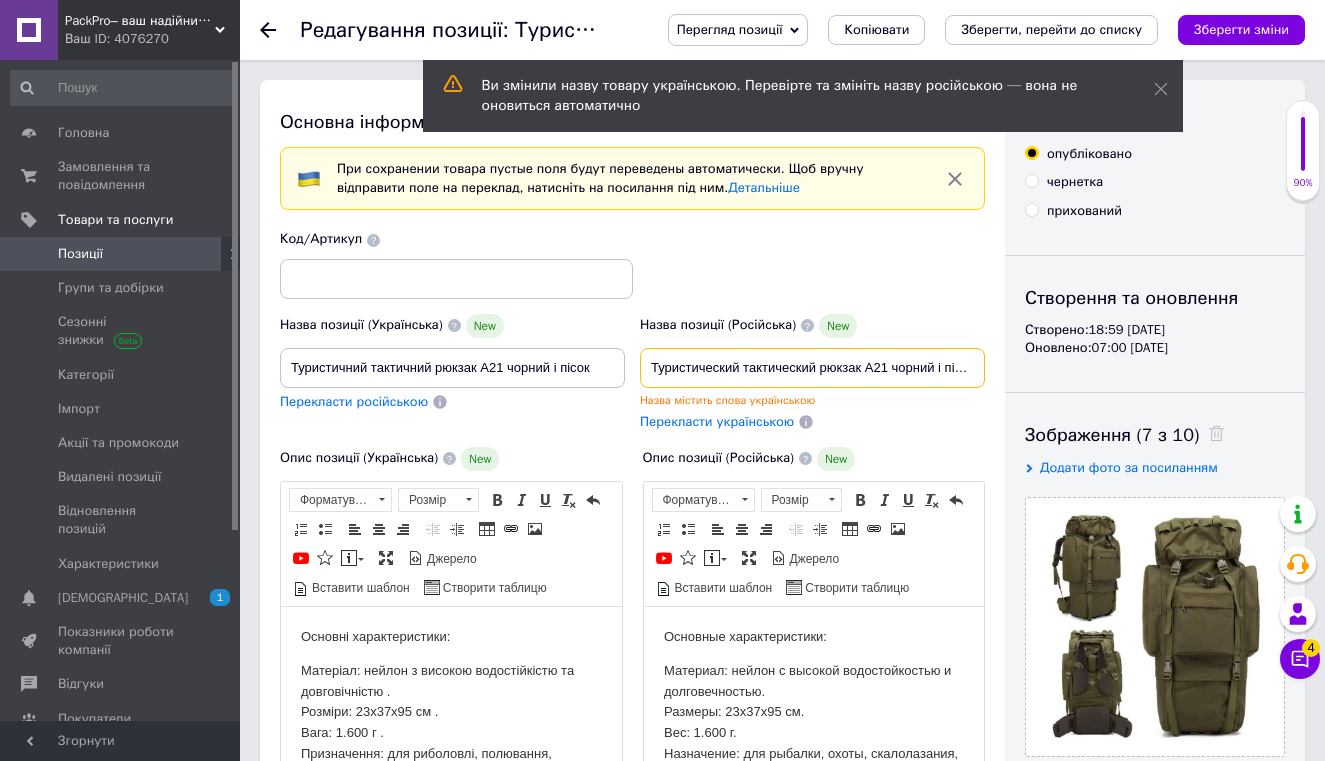 click on "Туристический тактический рюкзак A21 чорний і пісок" at bounding box center [812, 368] 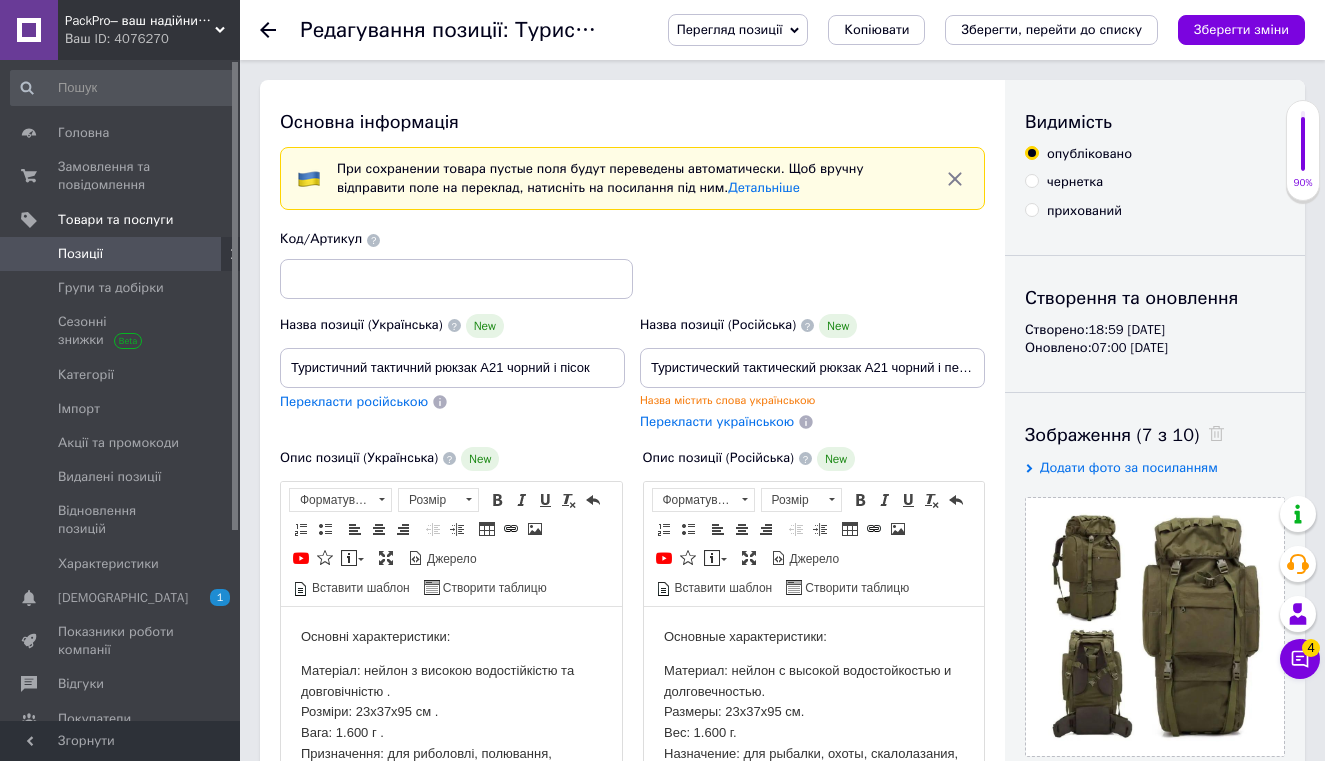 click on "Назва містить слова українською" at bounding box center [812, 400] 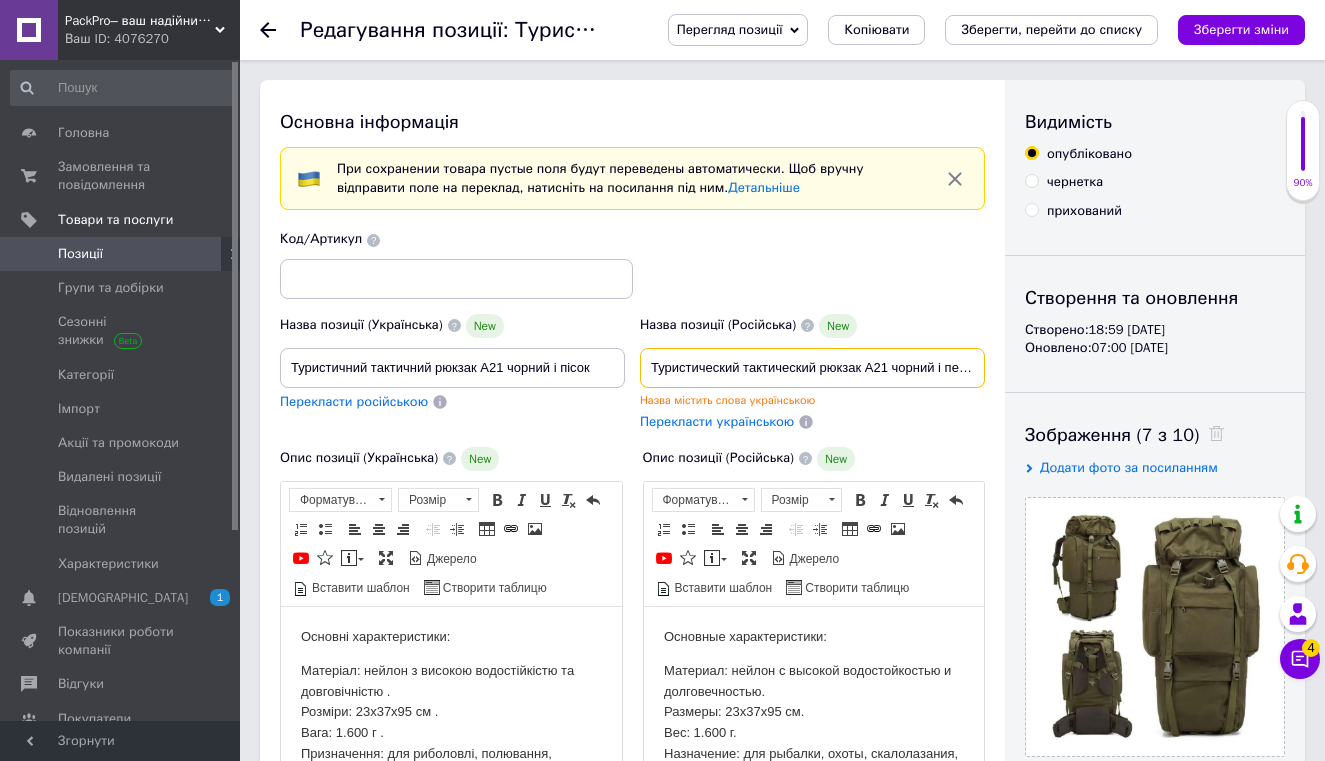 click on "Туристический тактический рюкзак A21 чорний і песок" at bounding box center (812, 368) 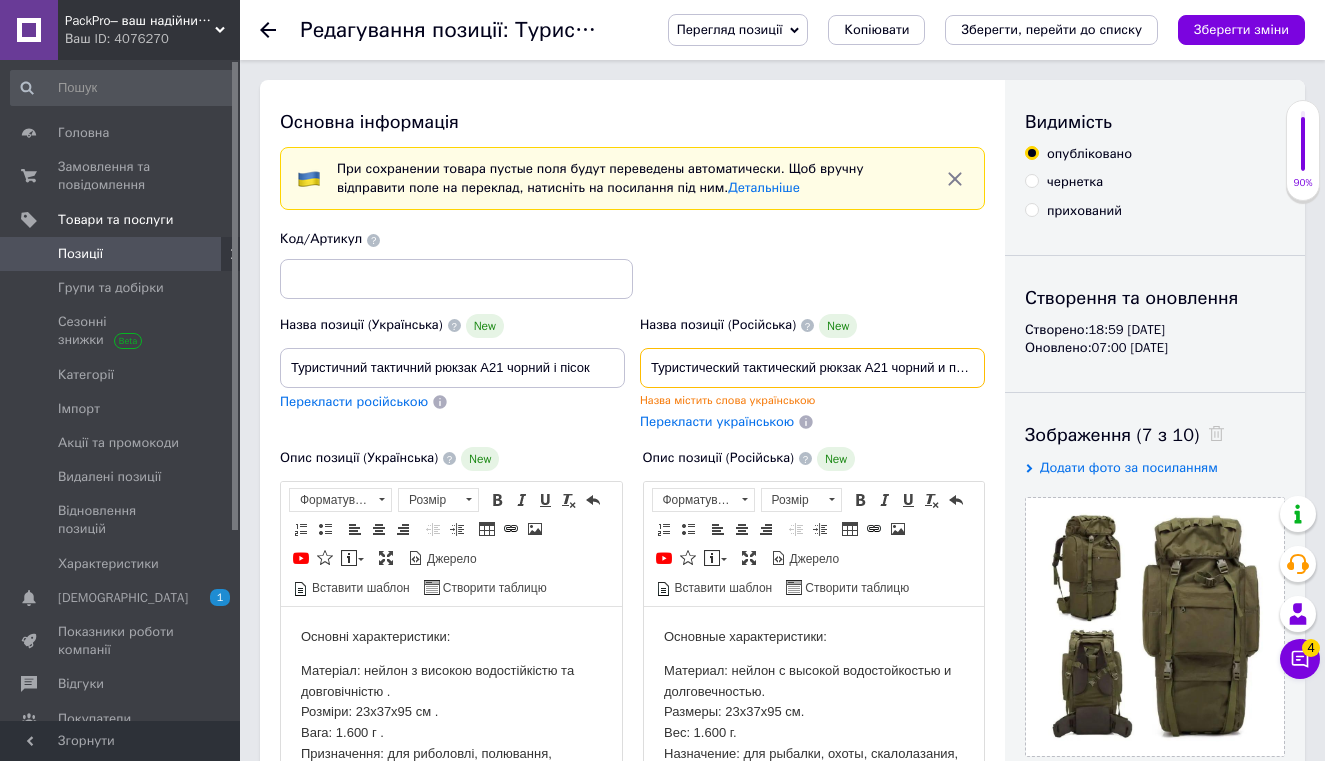 type on "Туристический тактический рюкзак A21 чорний и песок" 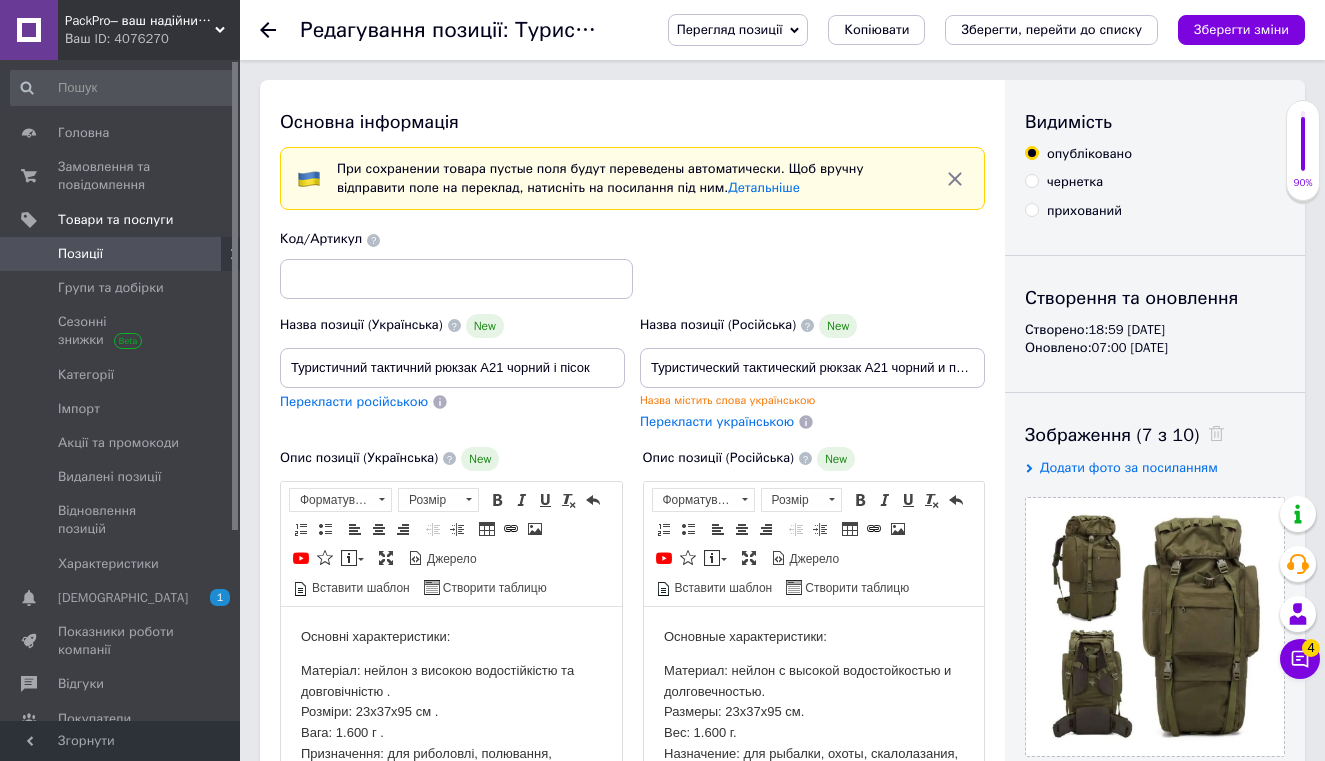 click on "Назва містить слова українською" at bounding box center [812, 400] 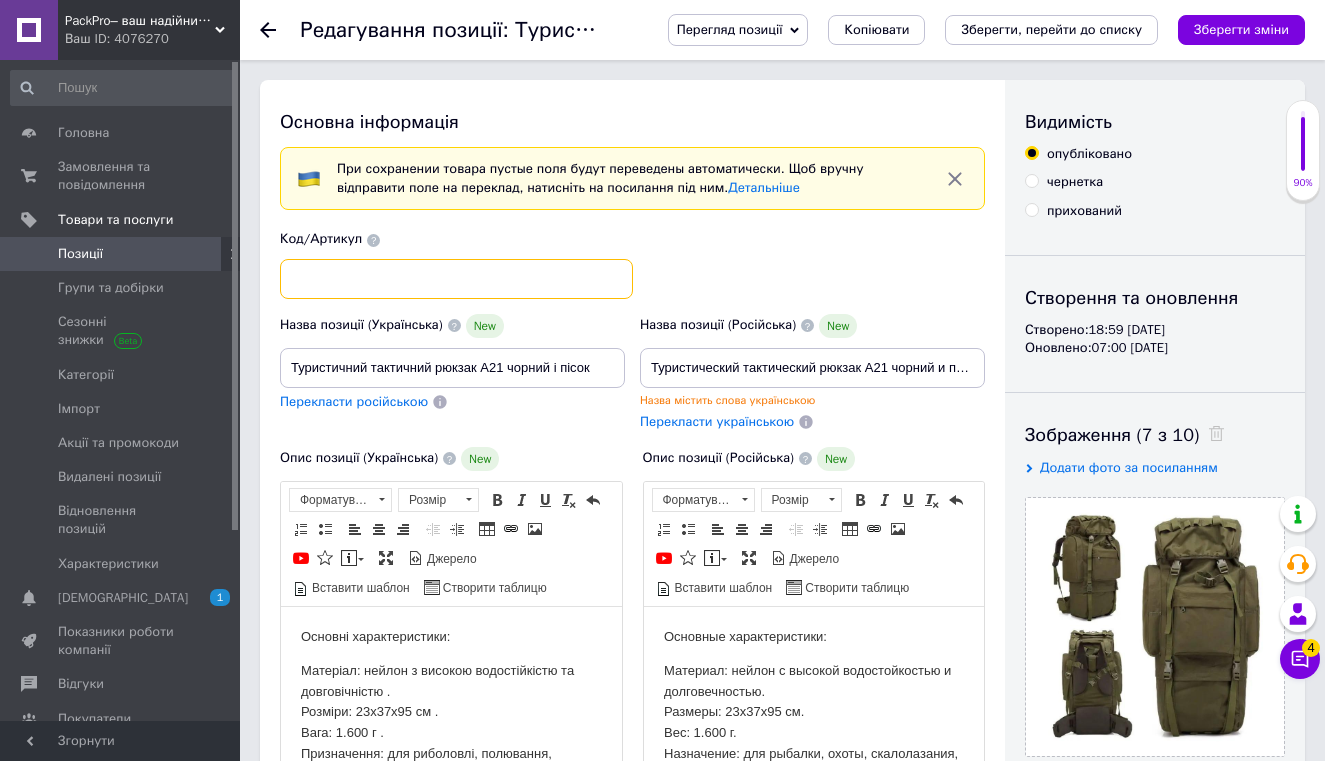 click at bounding box center (456, 279) 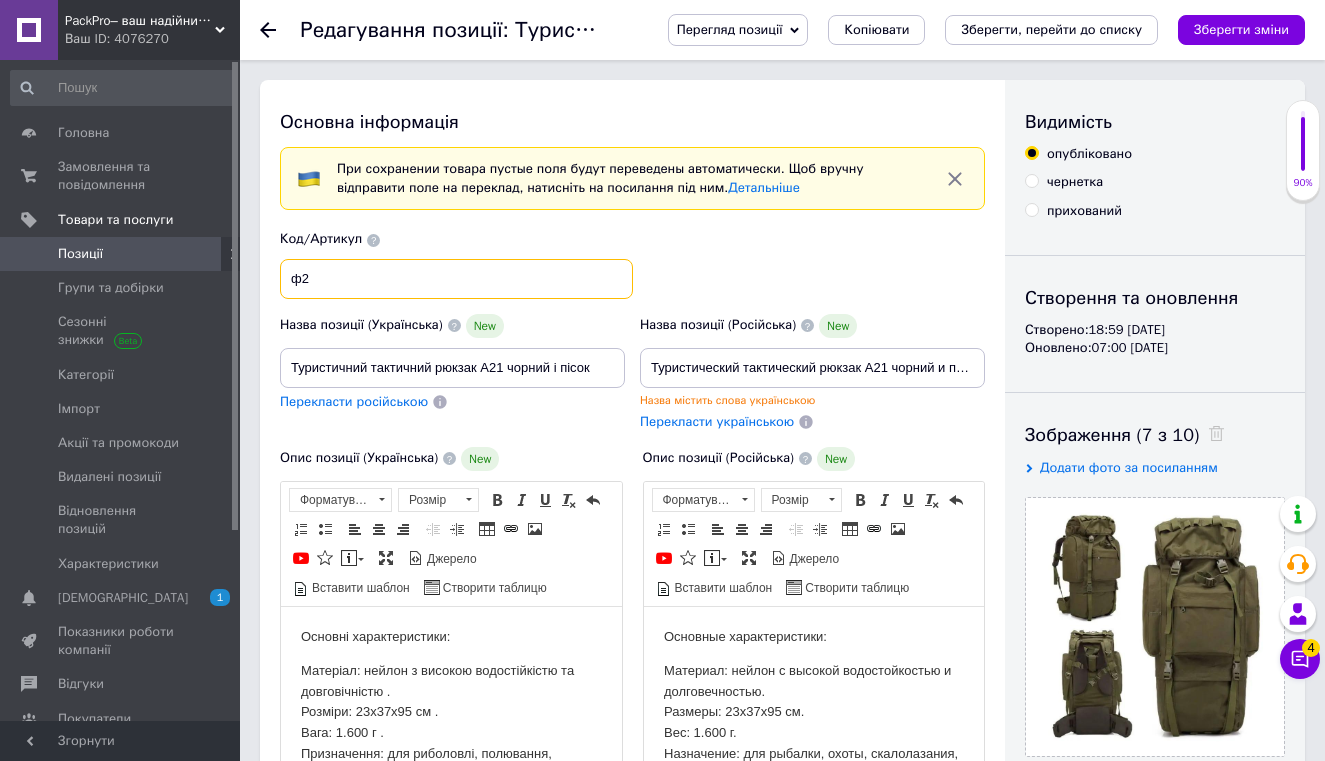 type on "ф" 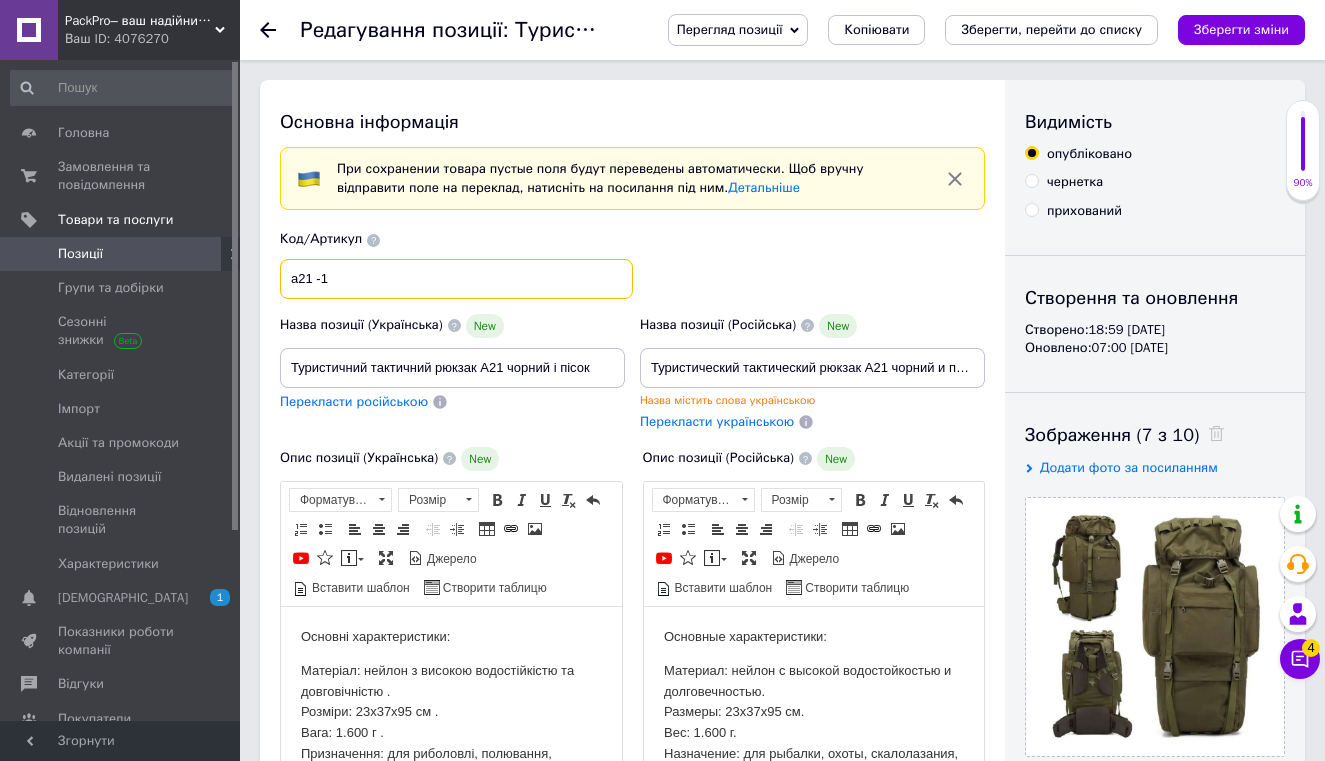 type on "а21 -1" 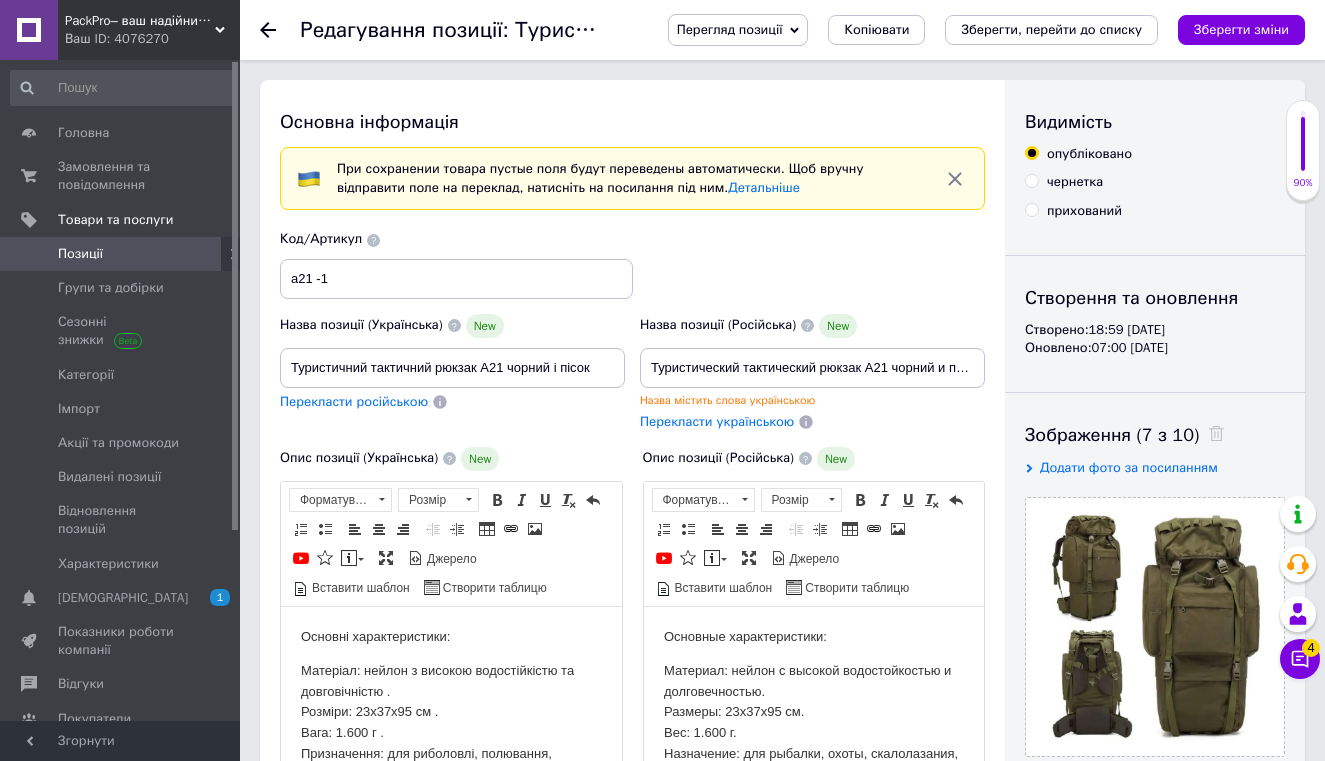 click on "Код/Артикул а21 -1" at bounding box center (633, 264) 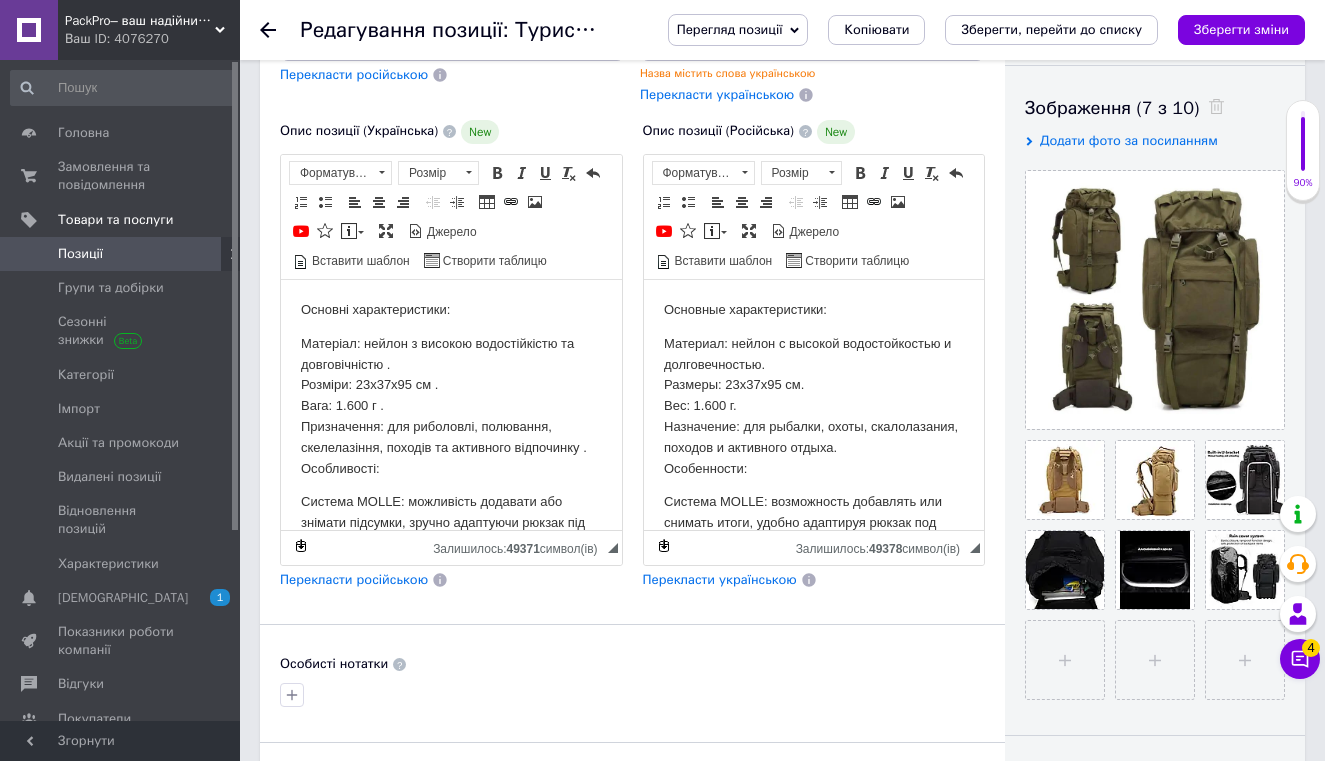 scroll, scrollTop: 314, scrollLeft: 0, axis: vertical 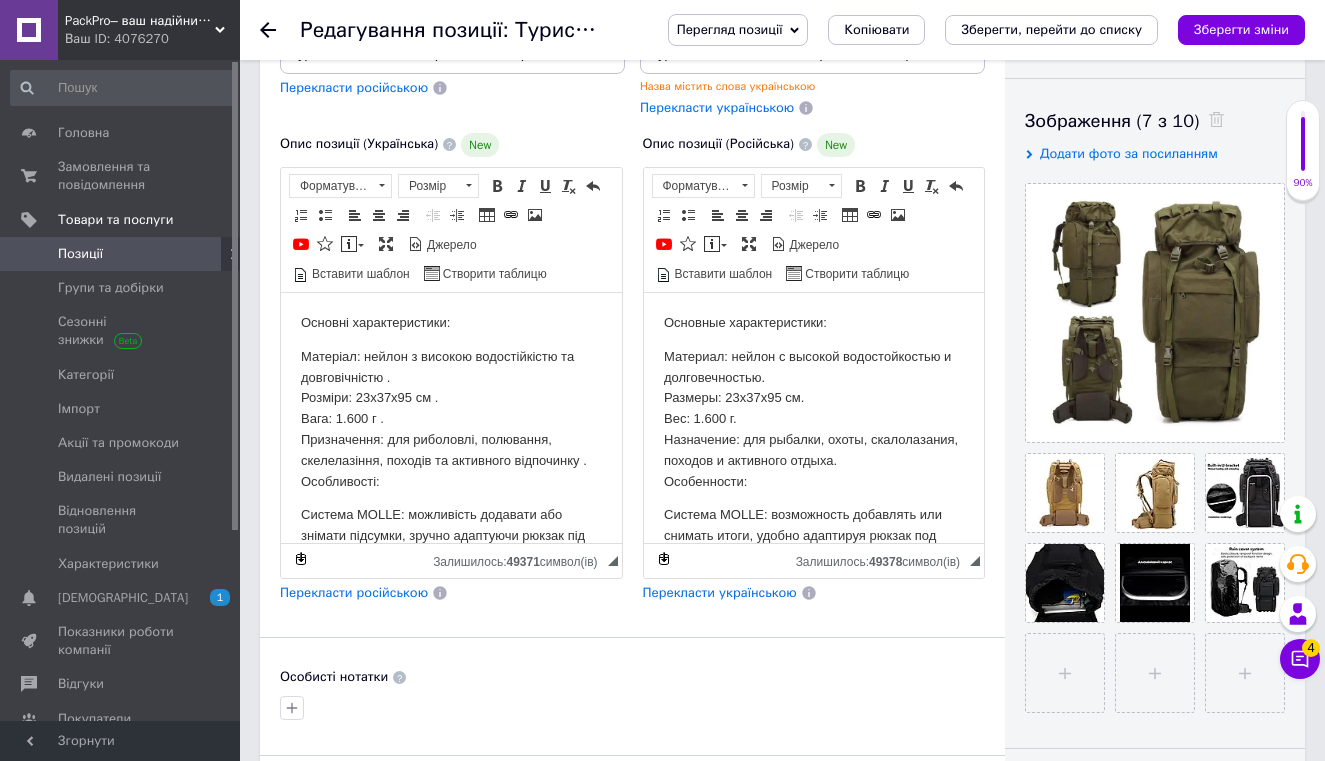 click on "Основні характеристики:" at bounding box center (451, 322) 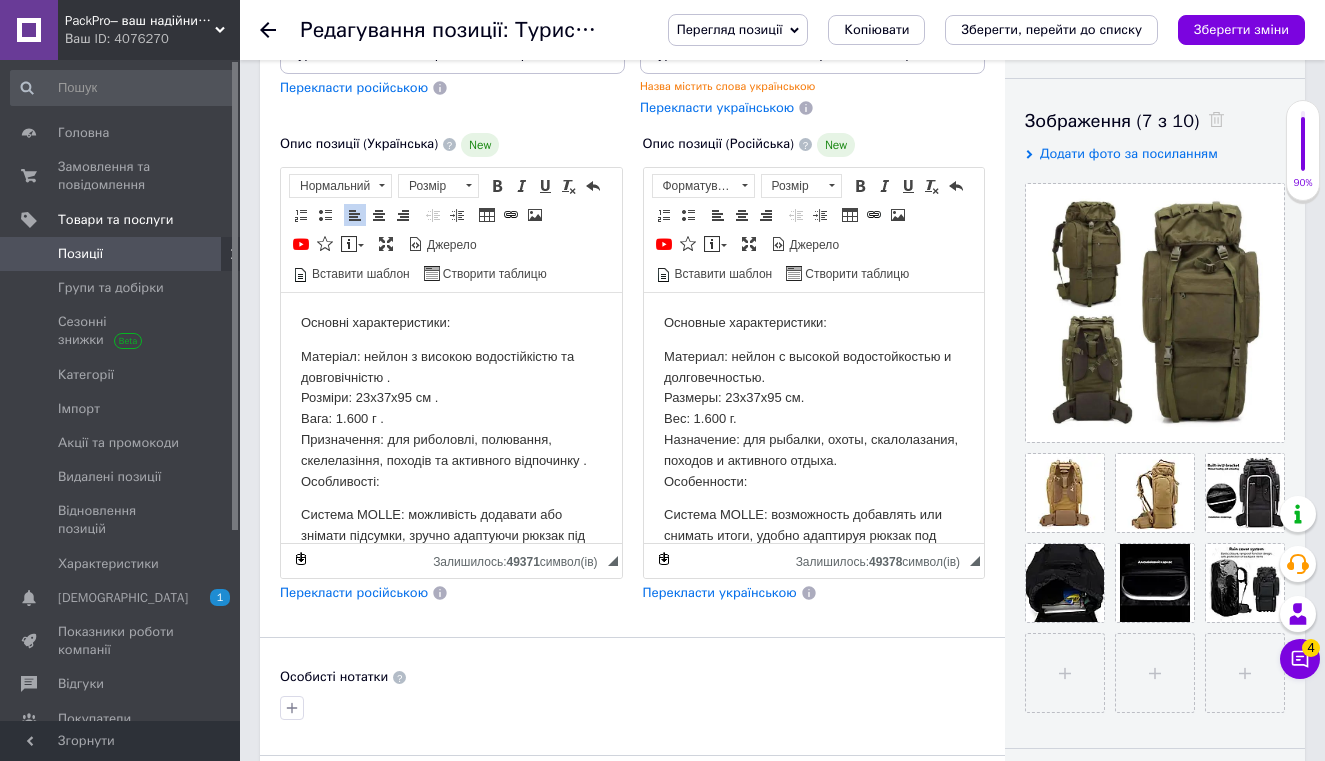 type 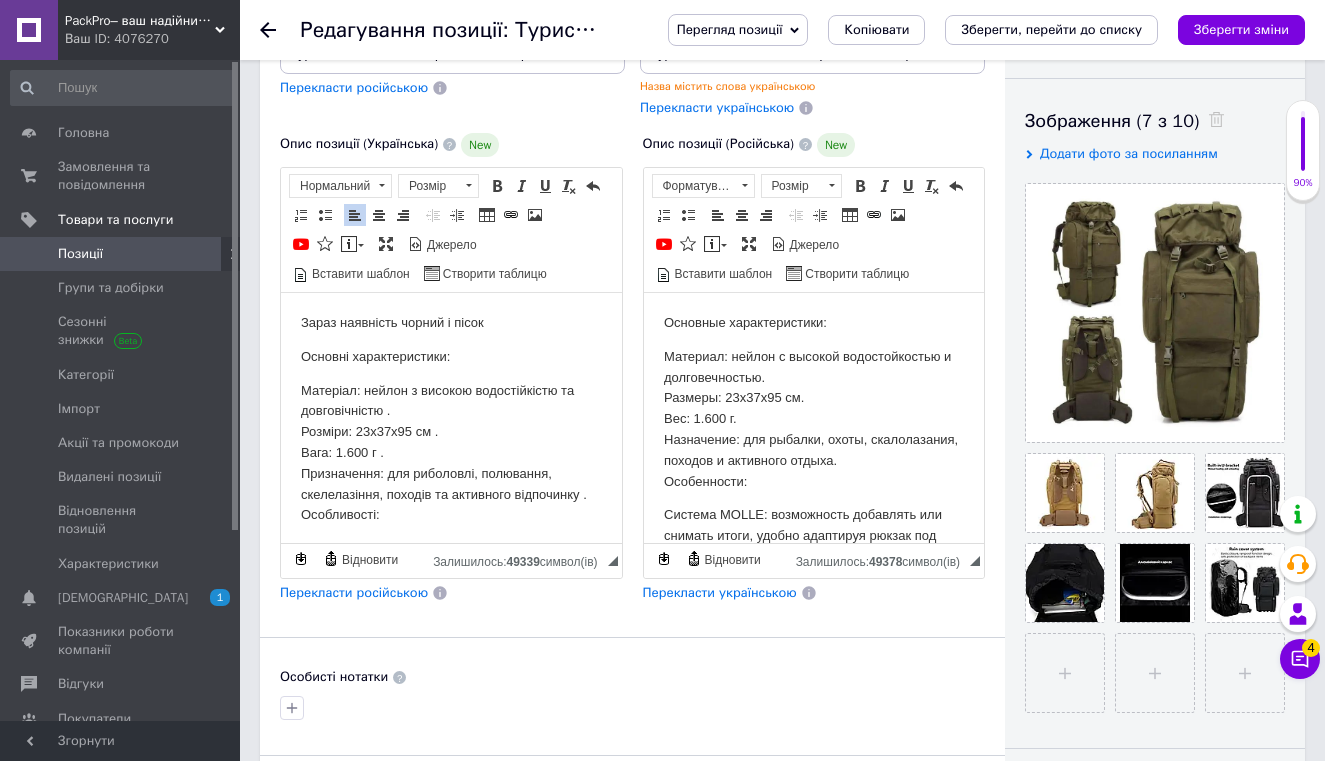 click on "Зараз наявність чорний і пісок" at bounding box center (451, 322) 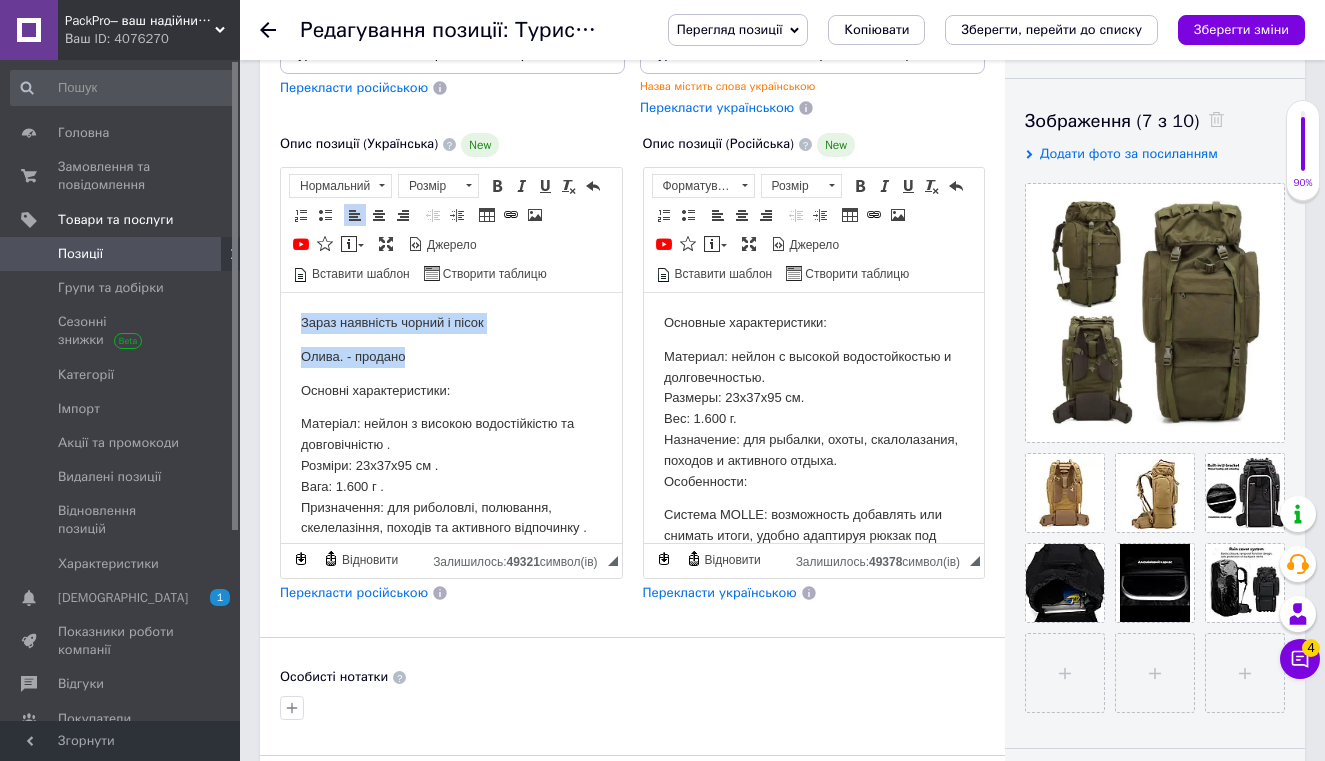 drag, startPoint x: 485, startPoint y: 352, endPoint x: 299, endPoint y: 324, distance: 188.09572 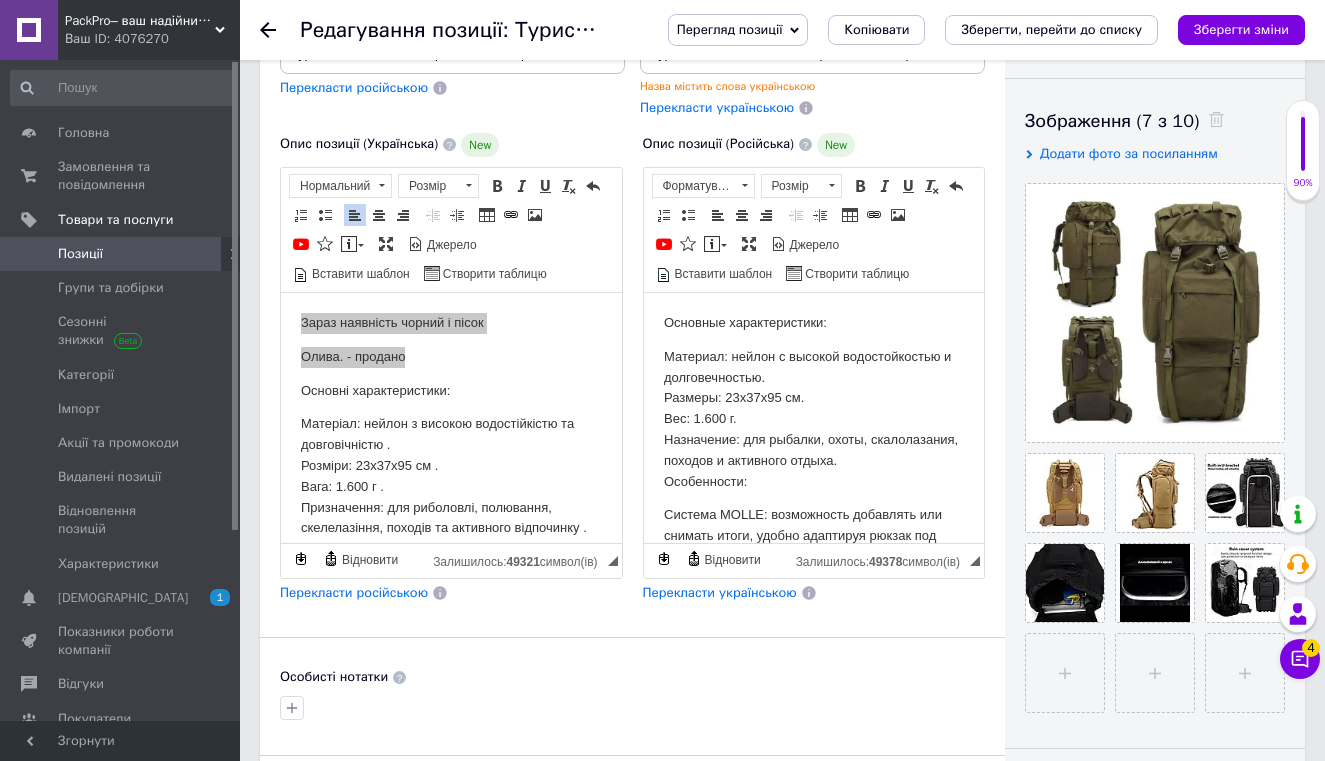 click on "Основные характеристики:" at bounding box center [813, 322] 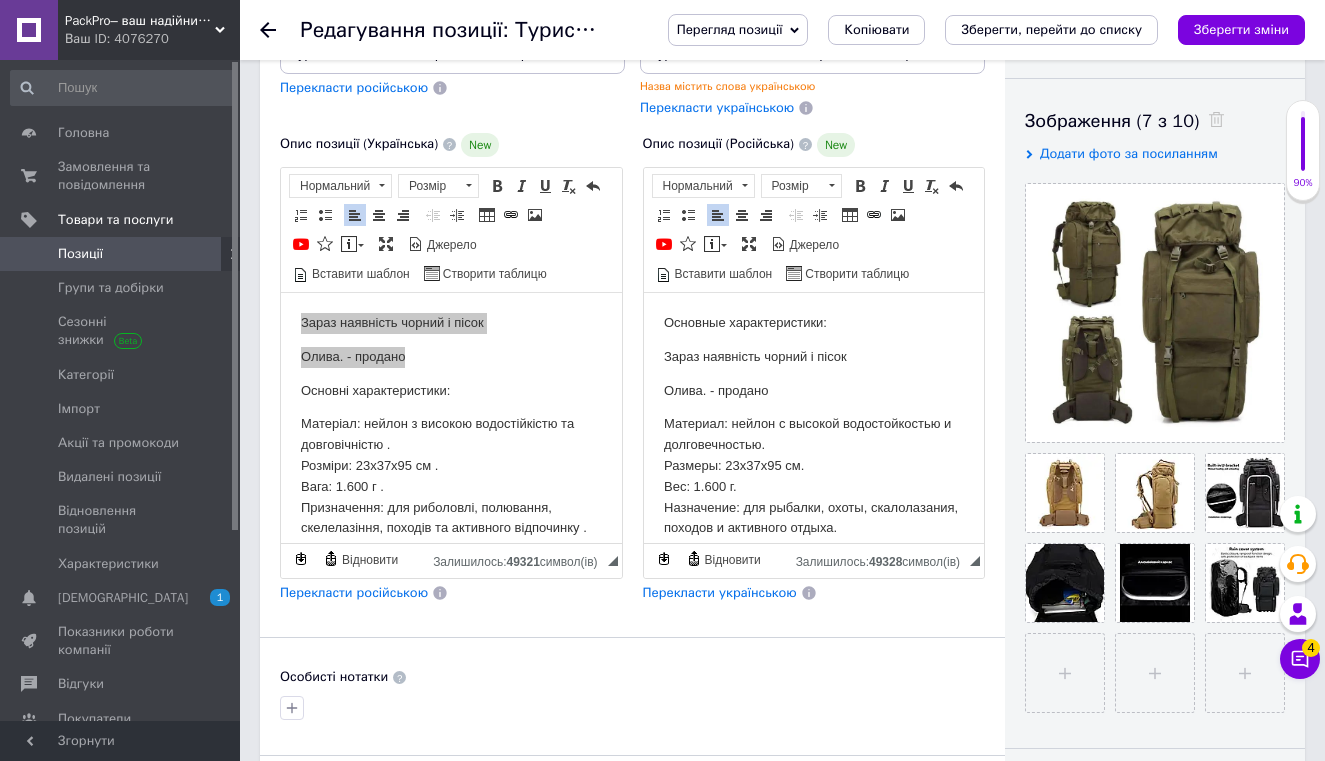 click on "Зараз наявність чорний і пісок" at bounding box center [813, 356] 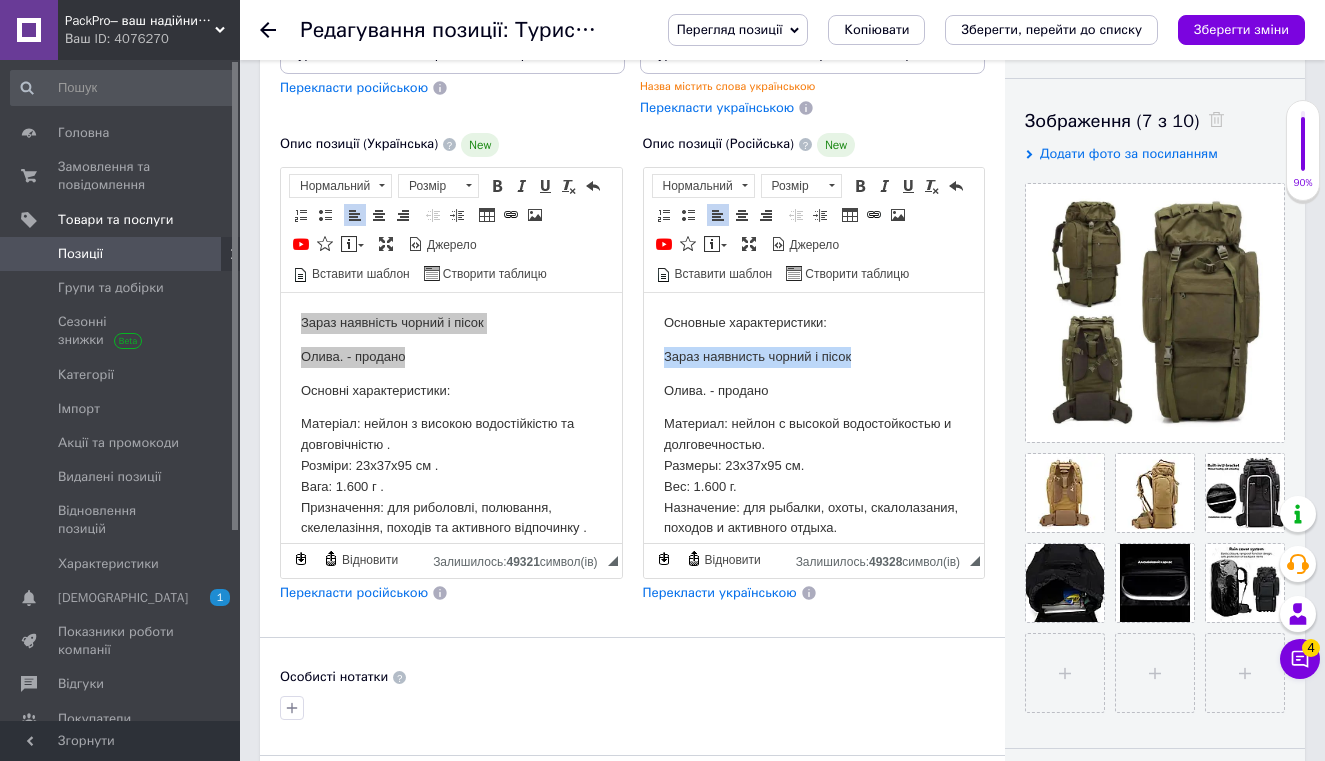 drag, startPoint x: 859, startPoint y: 355, endPoint x: 611, endPoint y: 354, distance: 248.00201 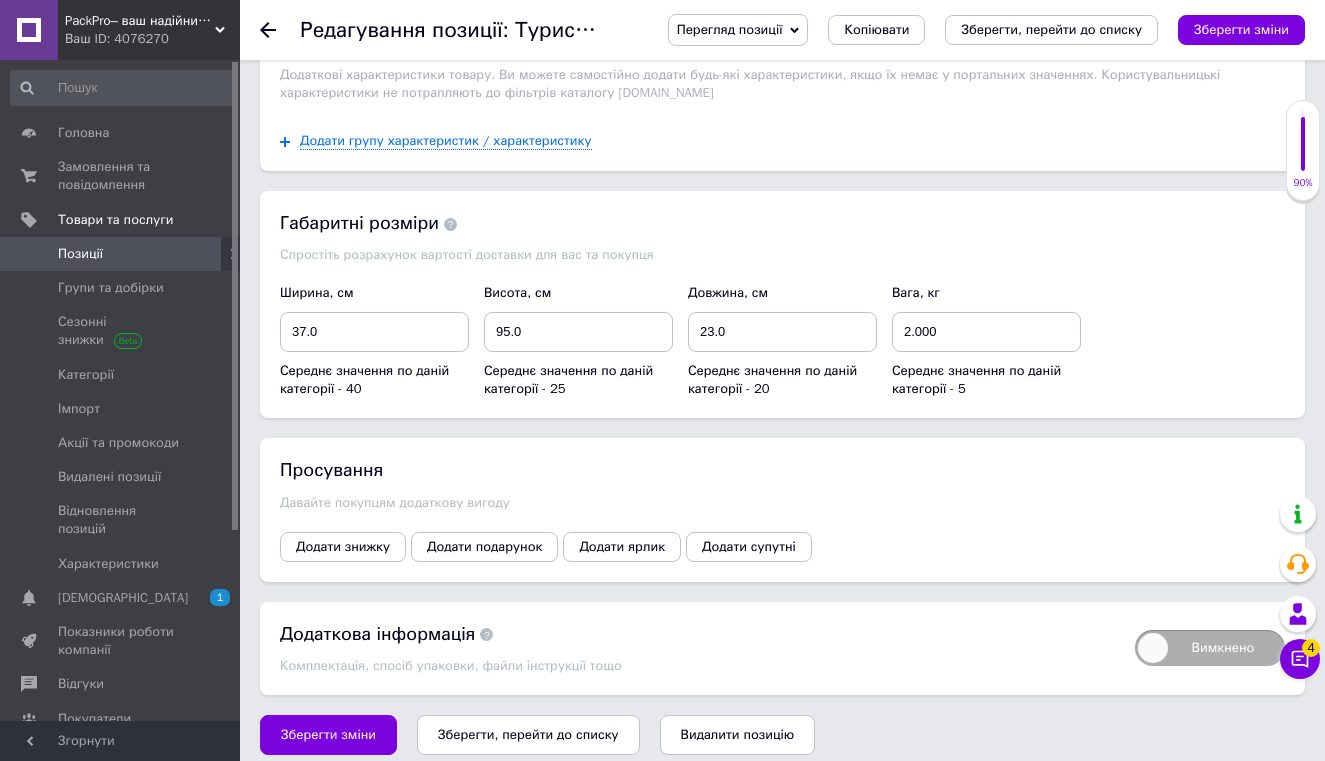 scroll, scrollTop: 2088, scrollLeft: 0, axis: vertical 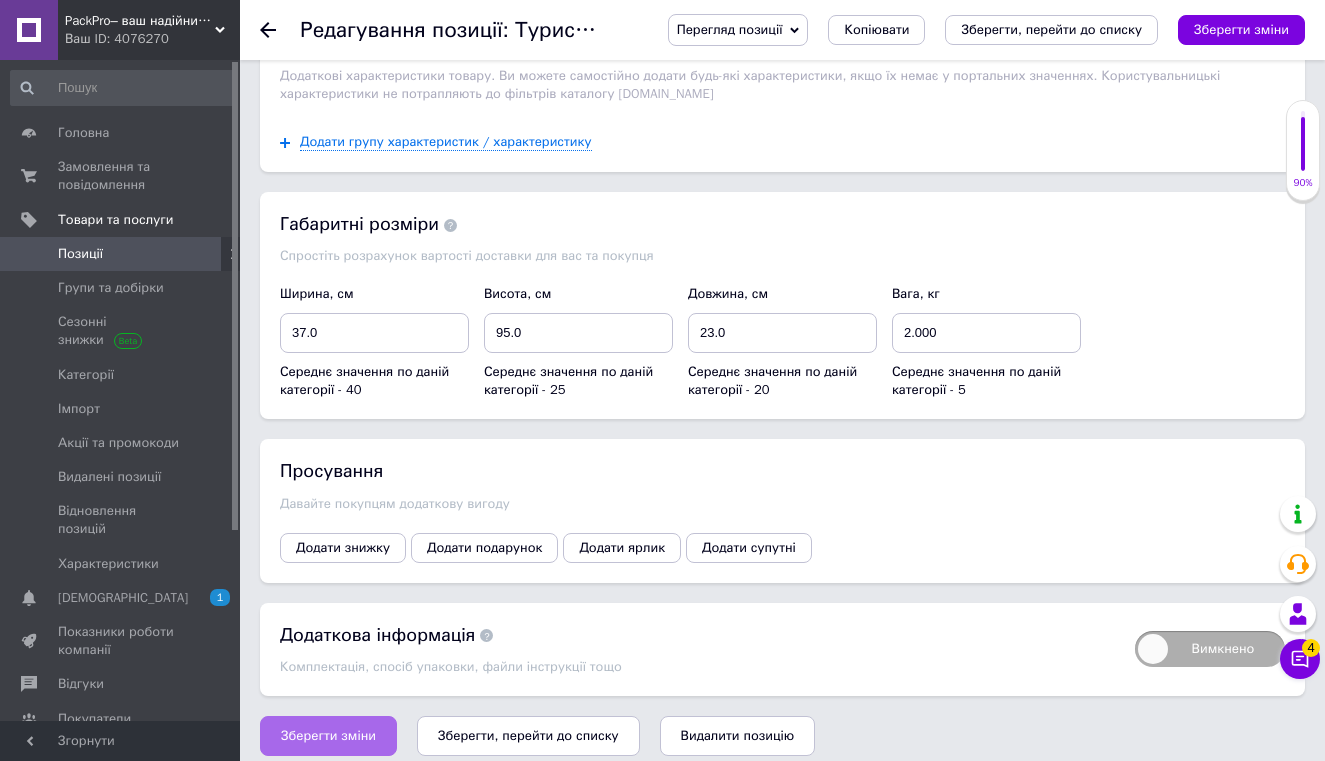 click on "Зберегти зміни" at bounding box center [328, 736] 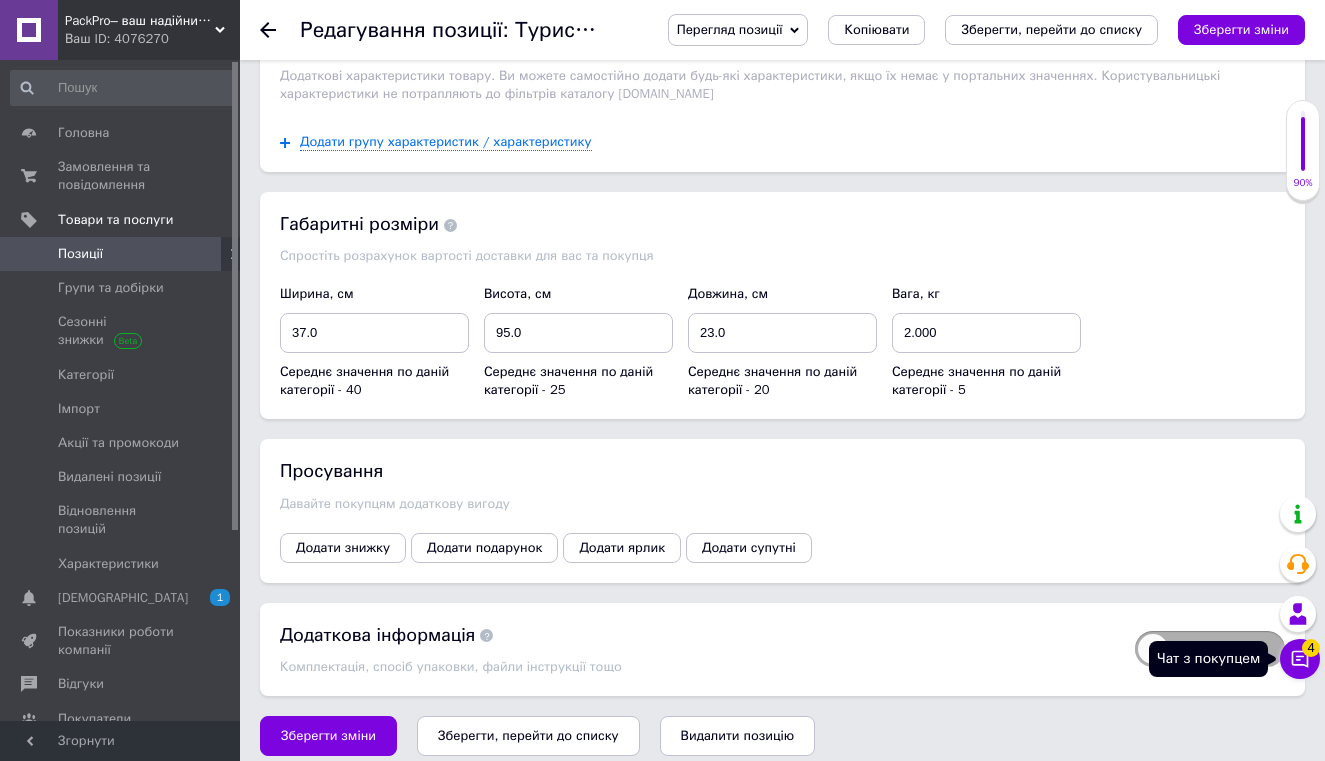 click 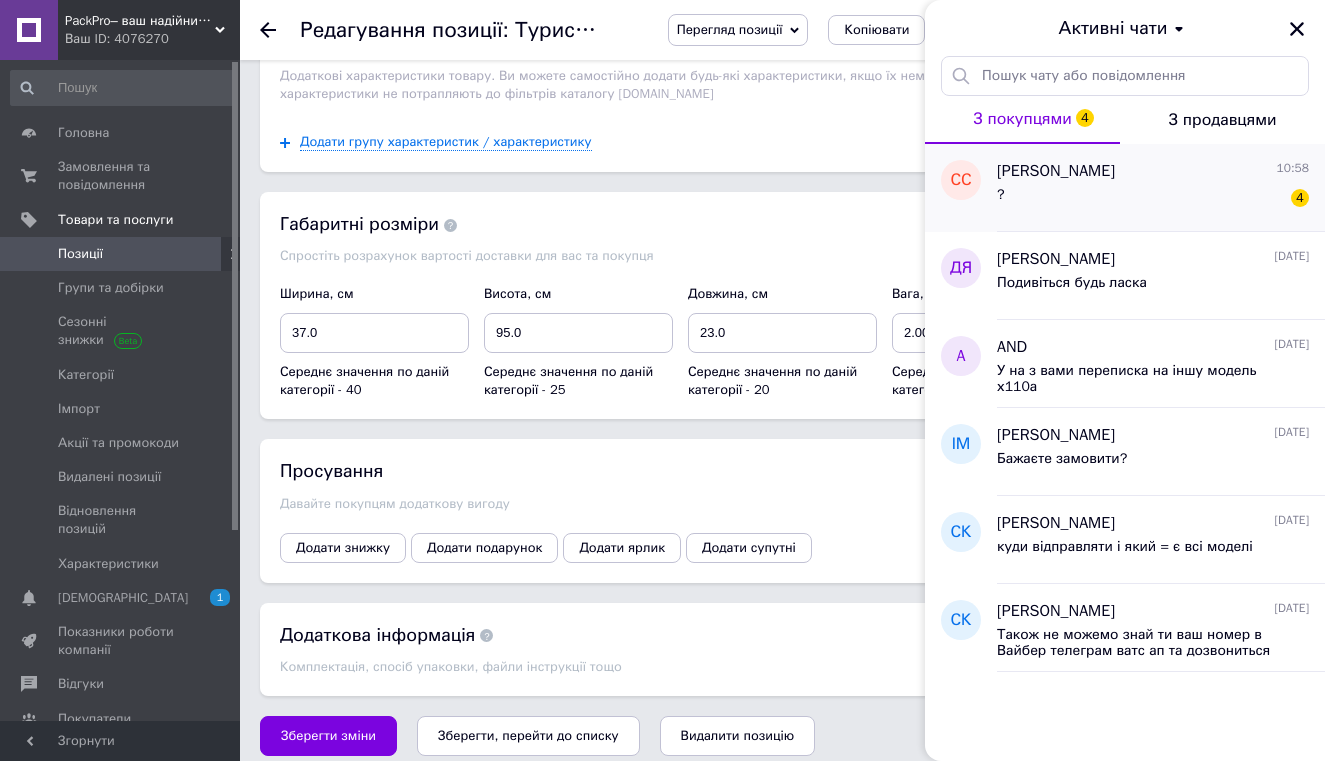 click on "? 4" at bounding box center [1153, 199] 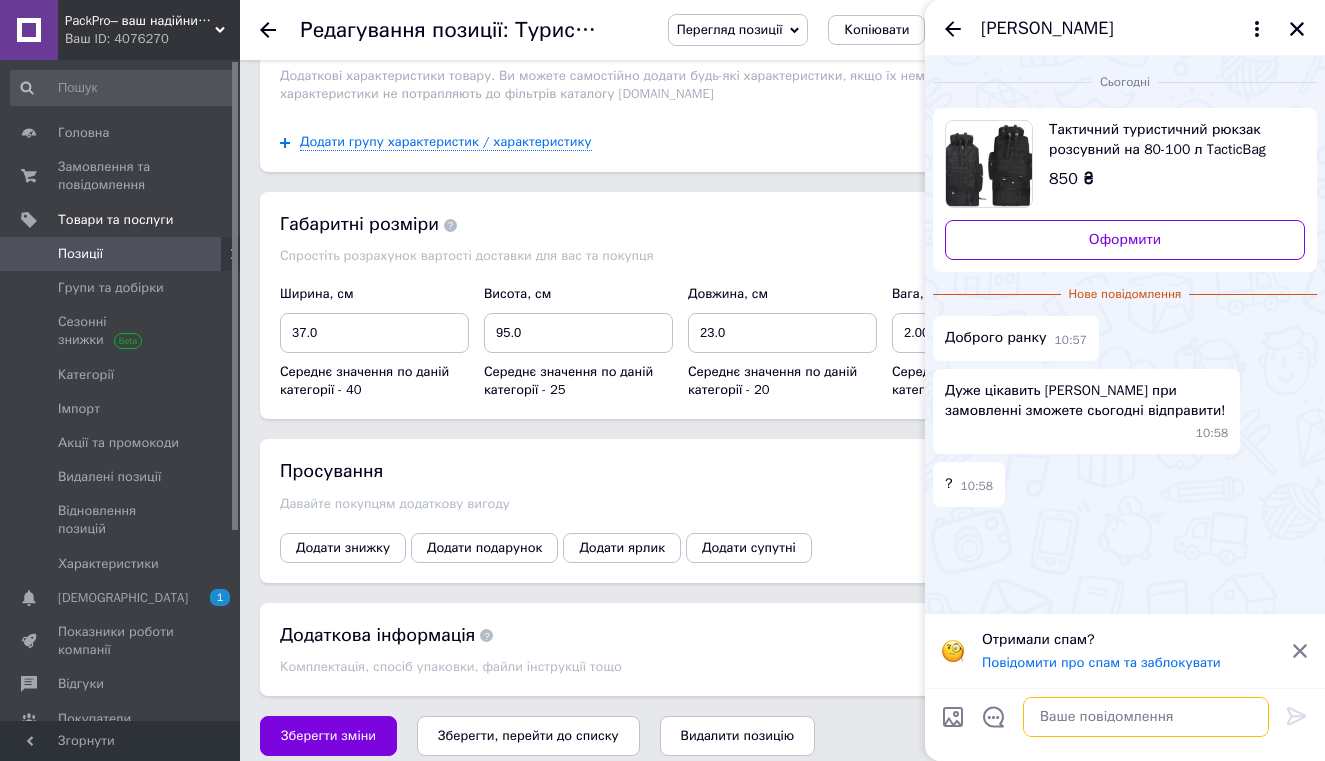click at bounding box center [1146, 717] 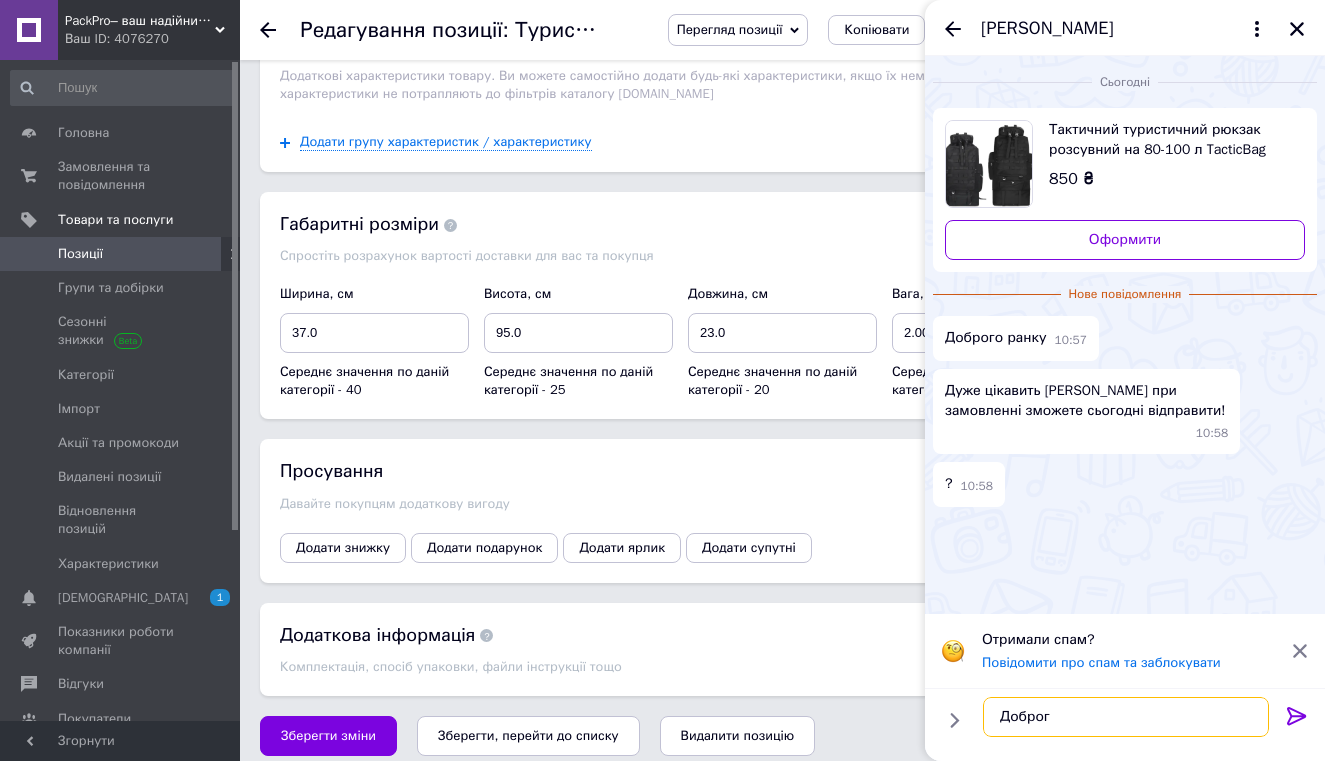 type on "Доброго" 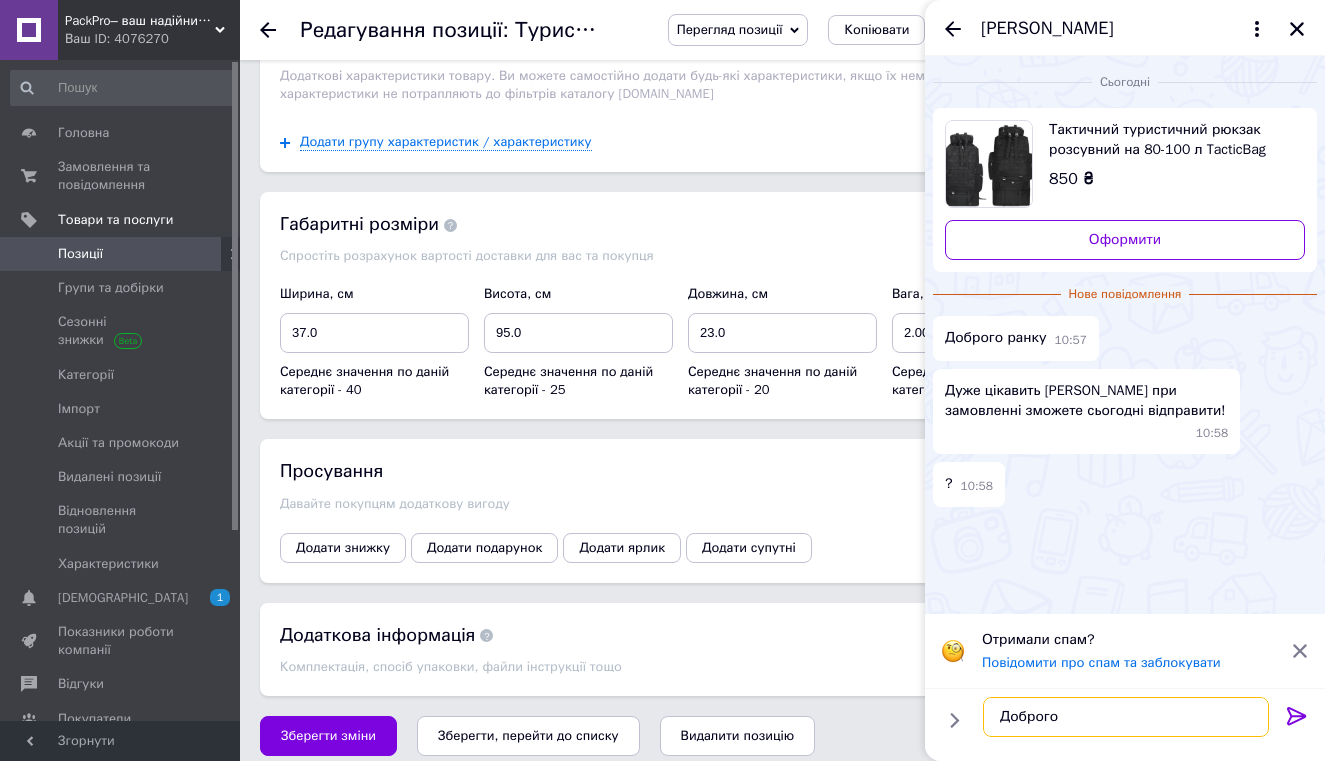 scroll, scrollTop: 132, scrollLeft: 0, axis: vertical 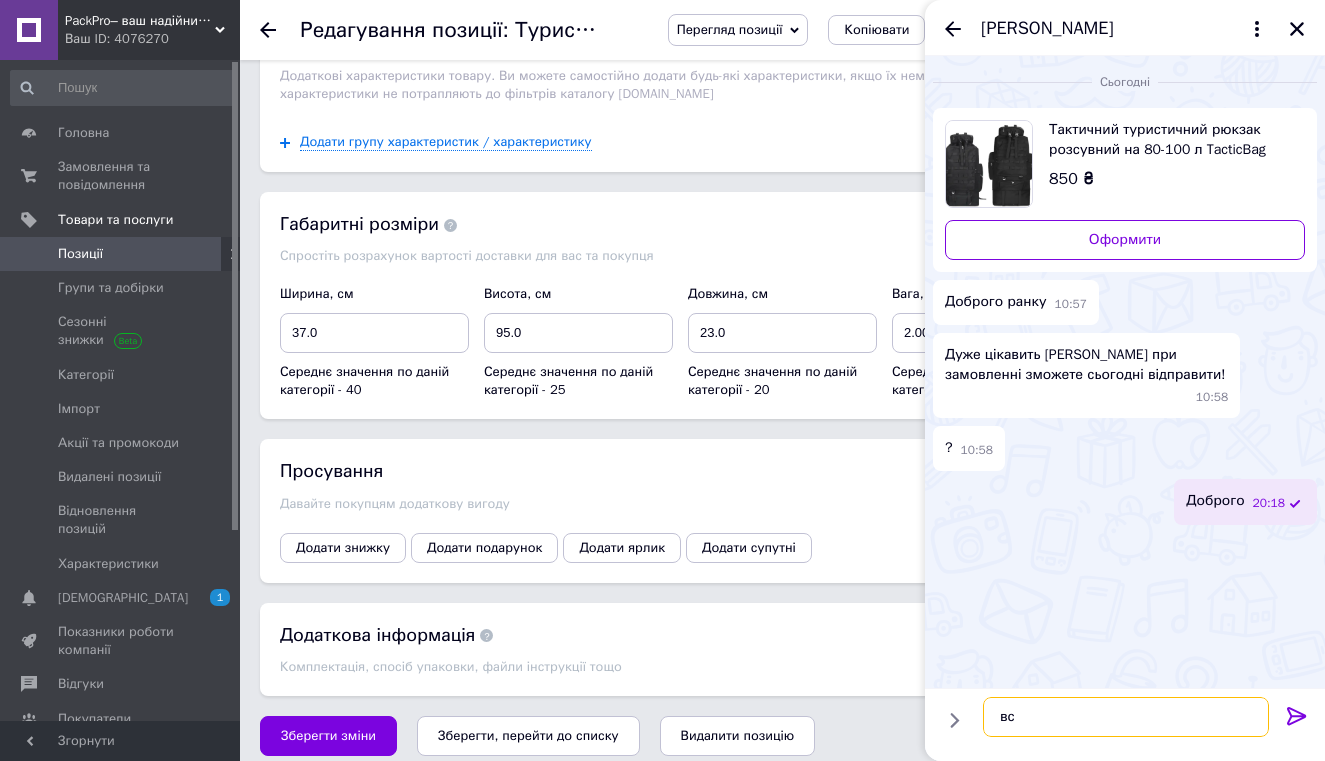 type on "в" 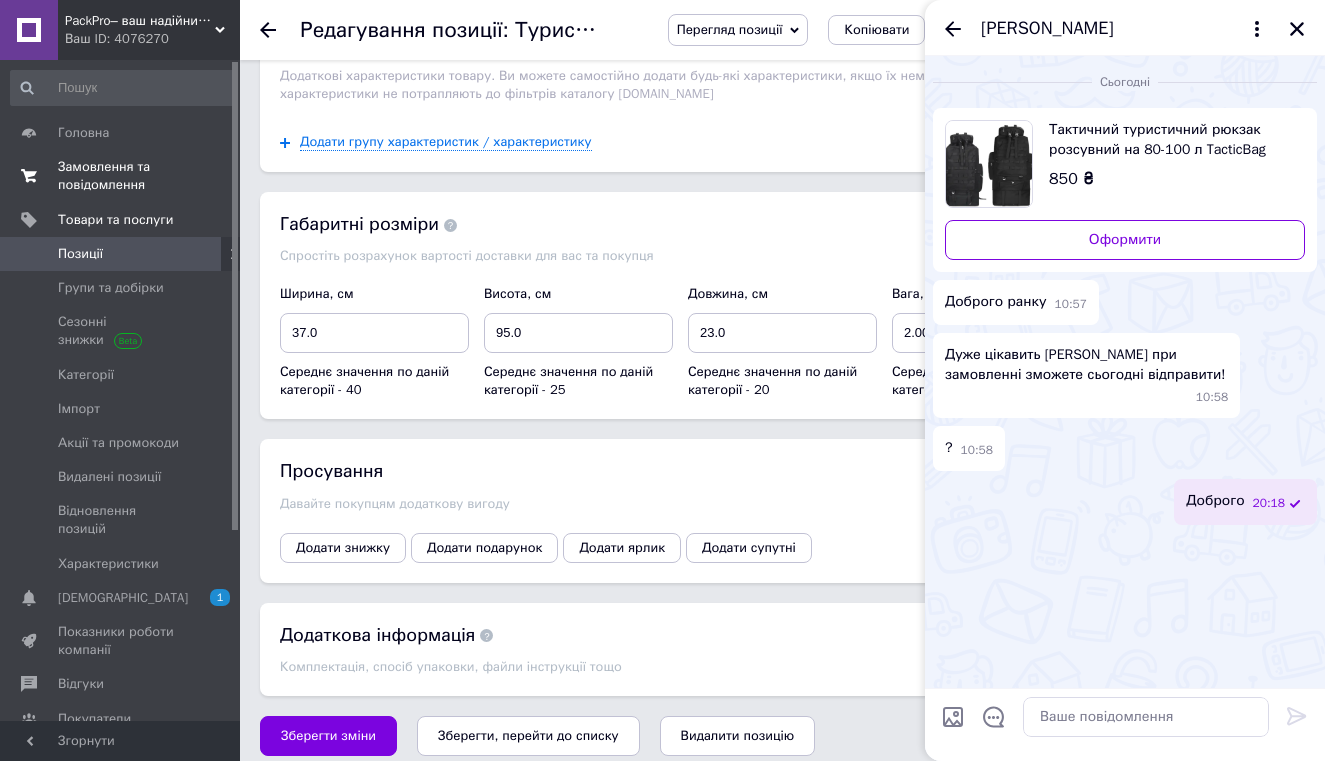 click on "Замовлення та повідомлення" at bounding box center [121, 176] 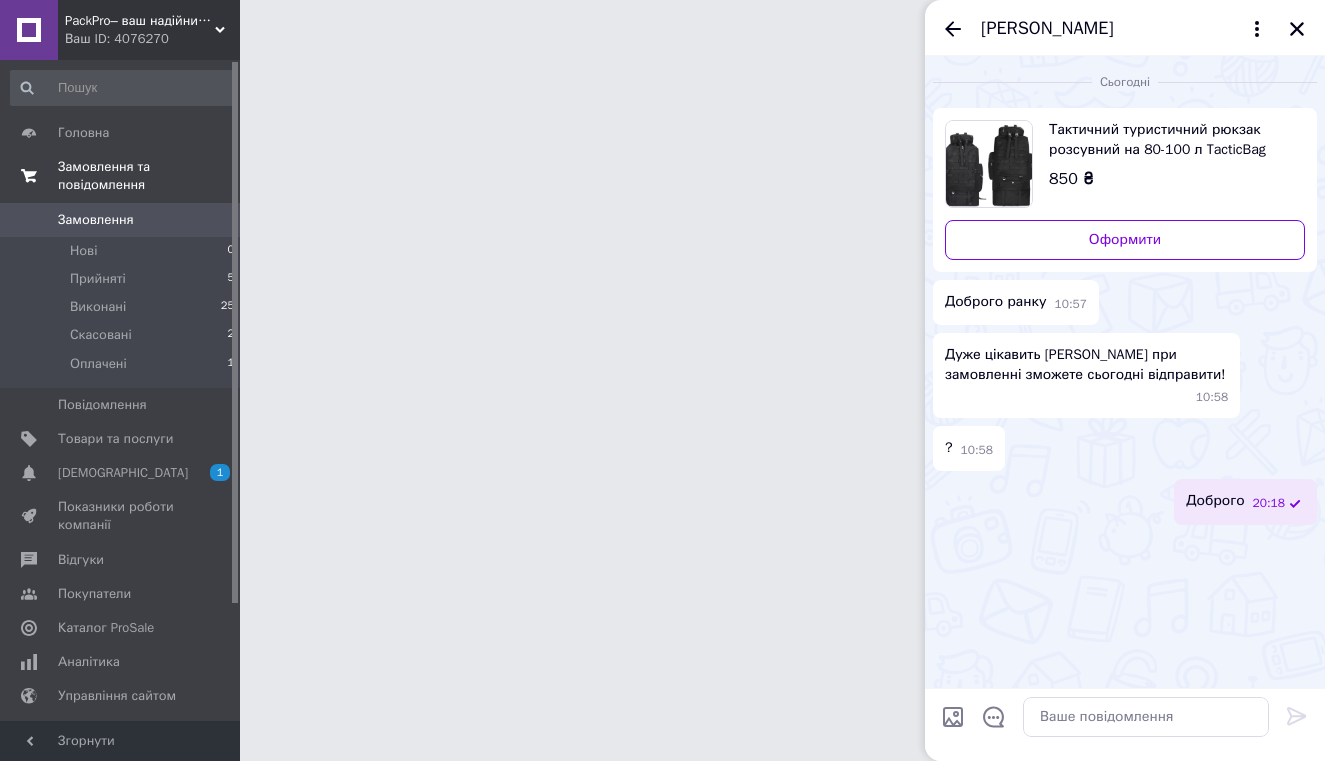 scroll, scrollTop: 0, scrollLeft: 0, axis: both 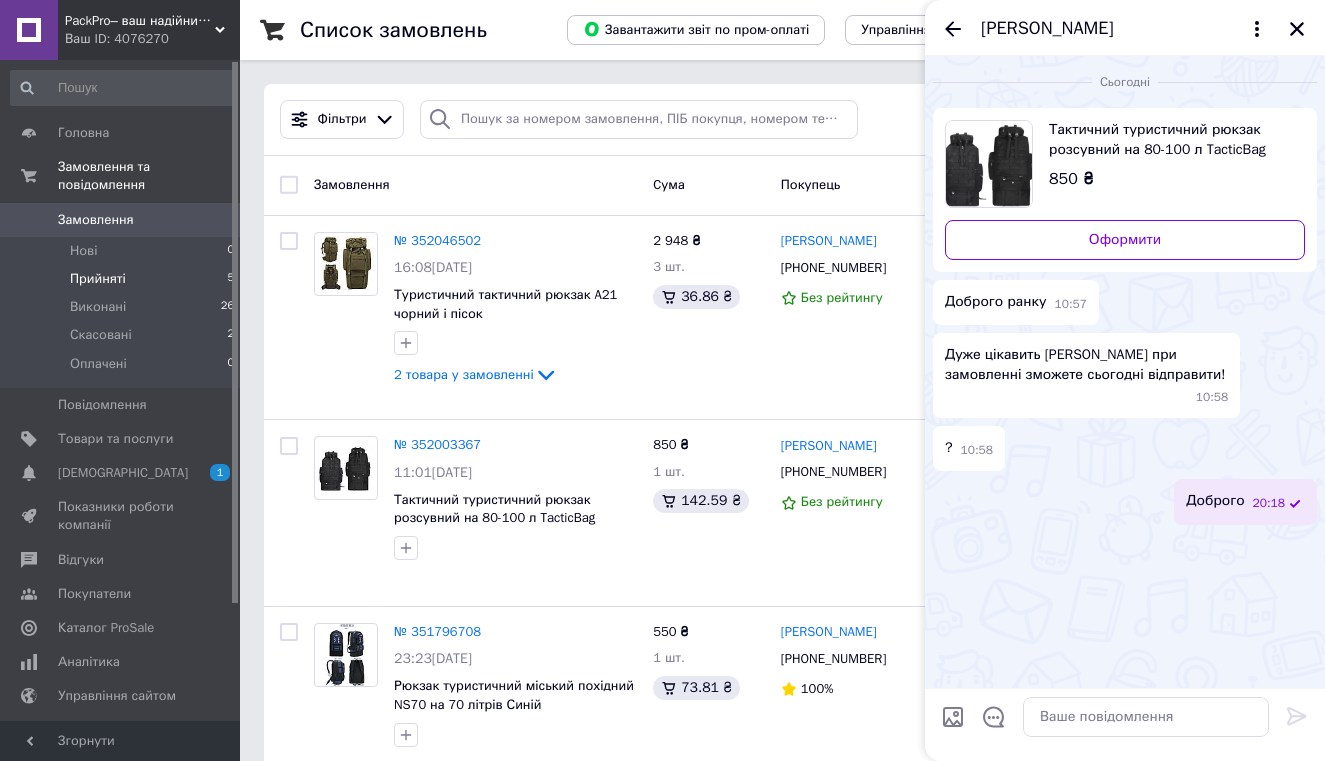 click on "Прийняті" at bounding box center (98, 279) 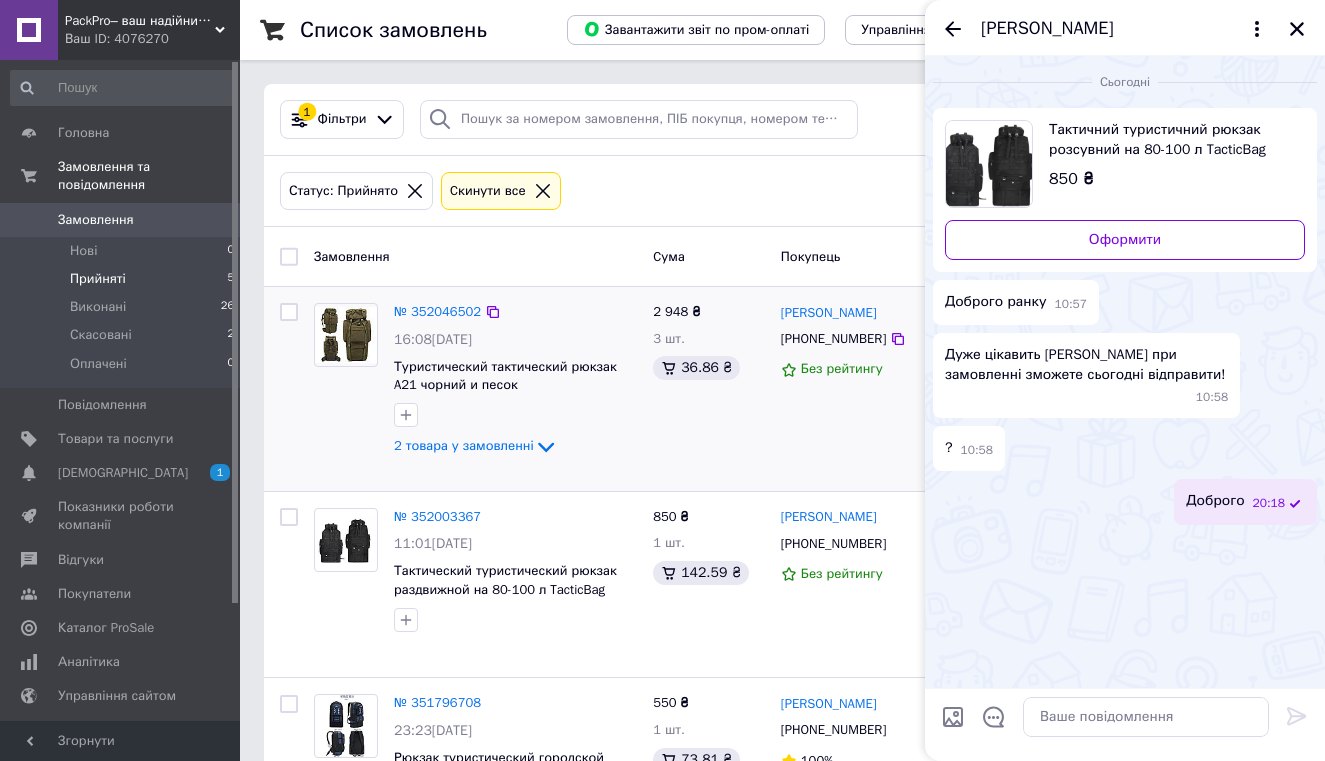 scroll, scrollTop: 57, scrollLeft: 0, axis: vertical 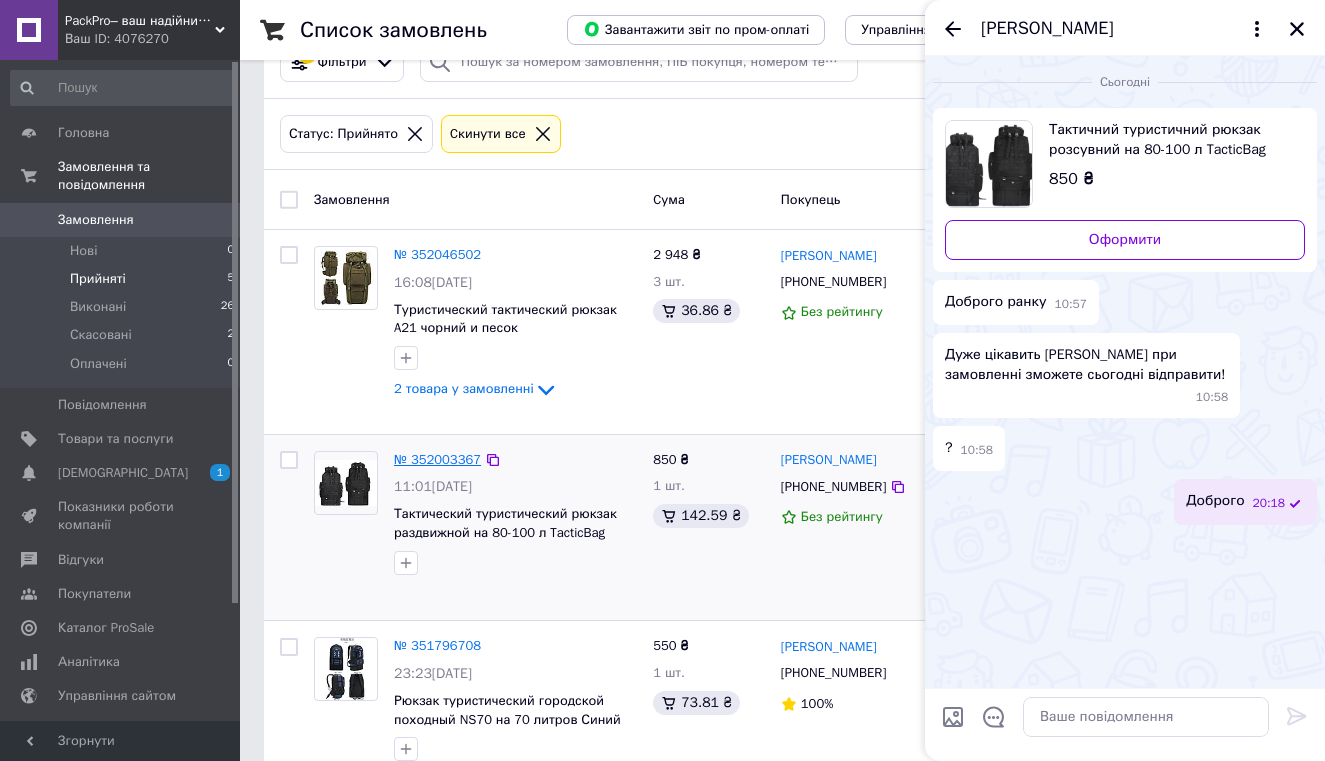 click on "№ 352003367" at bounding box center [437, 459] 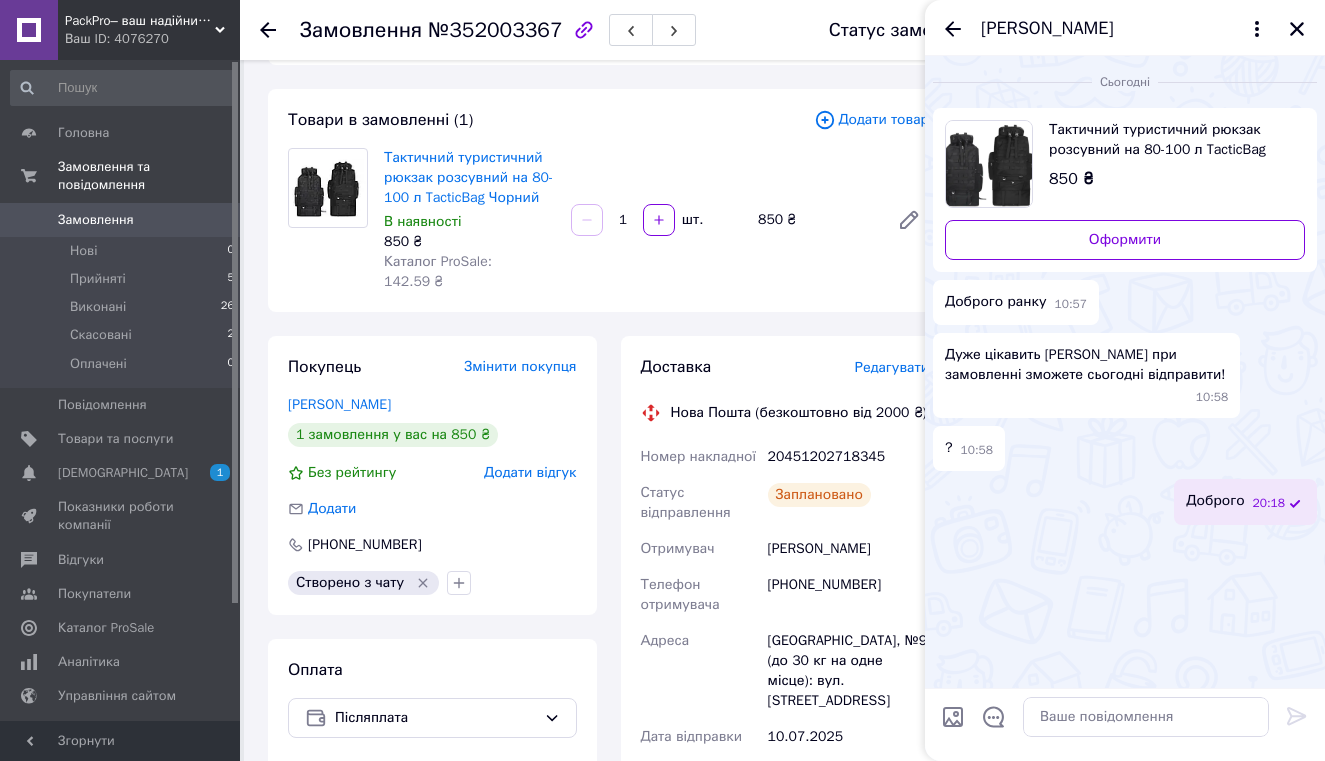 scroll, scrollTop: 129, scrollLeft: 0, axis: vertical 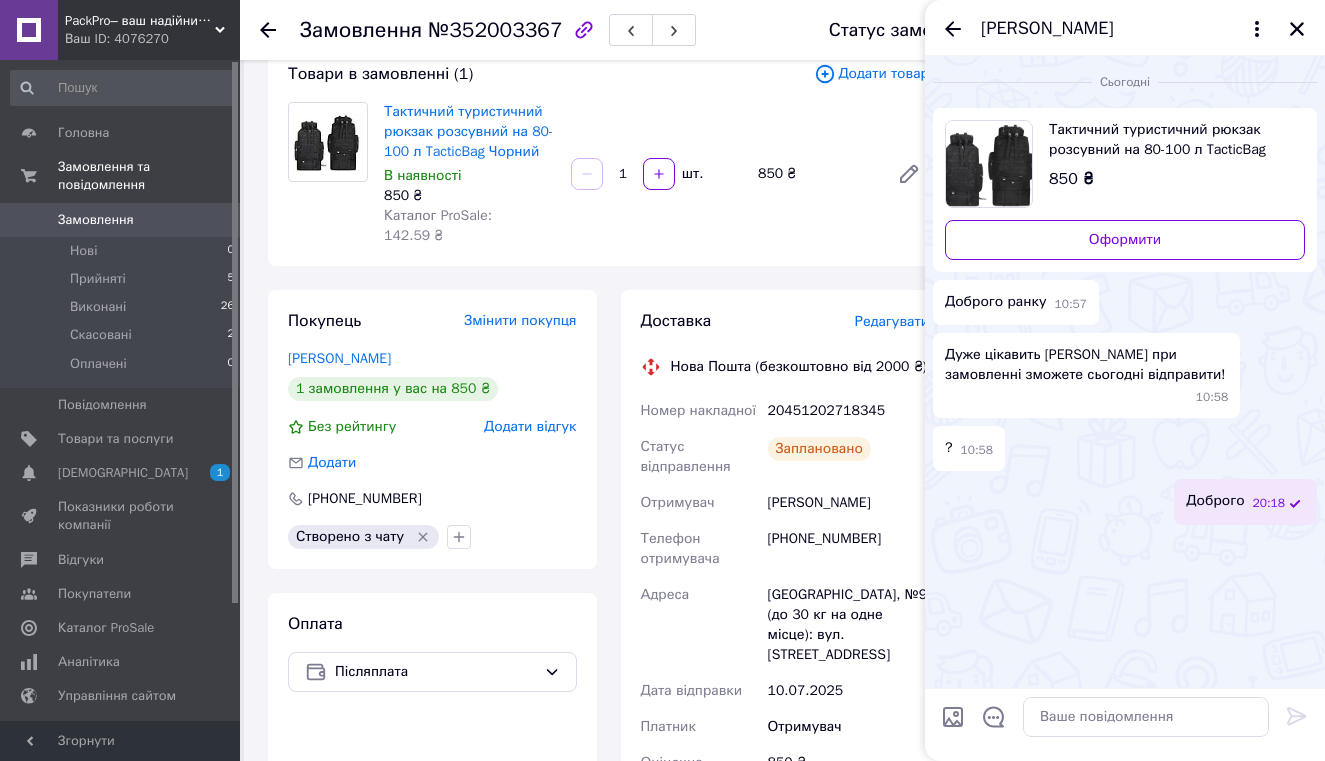 click on "20451202718345" at bounding box center (848, 411) 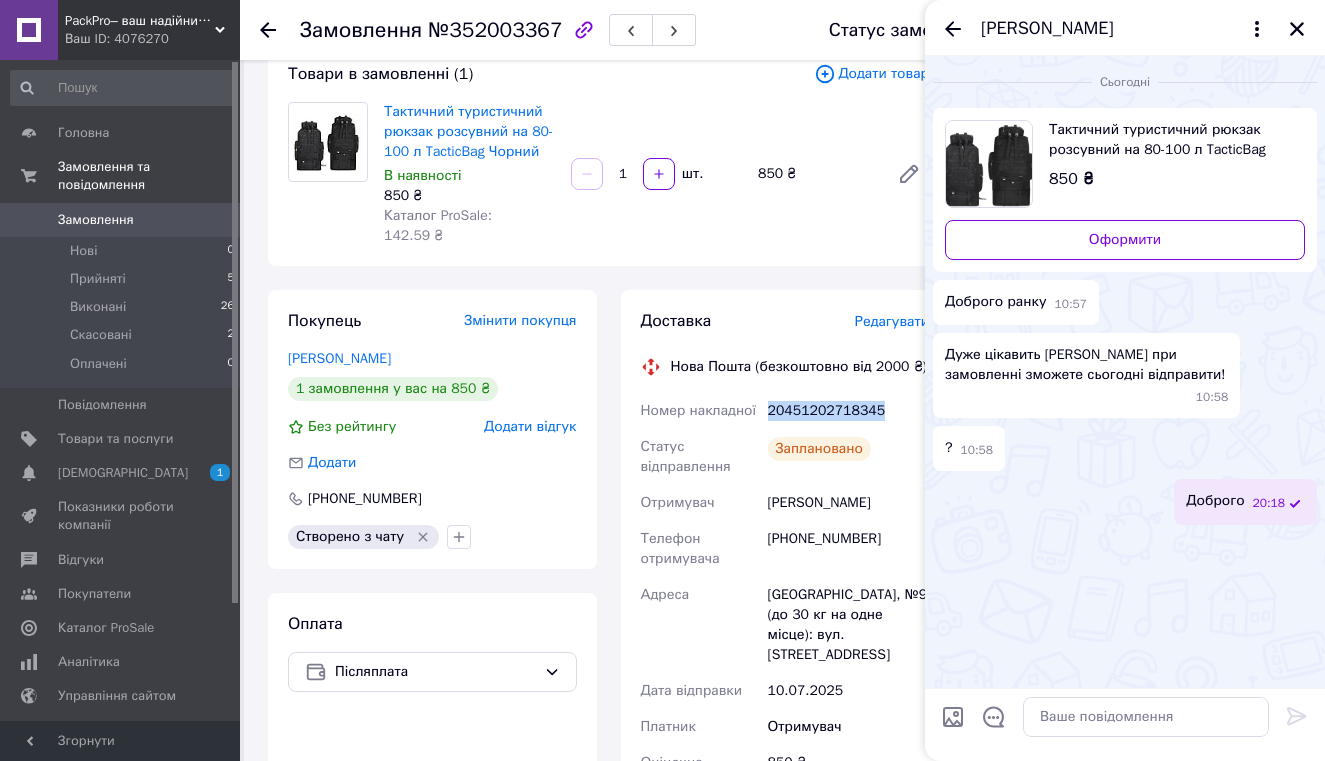 click on "20451202718345" at bounding box center [848, 411] 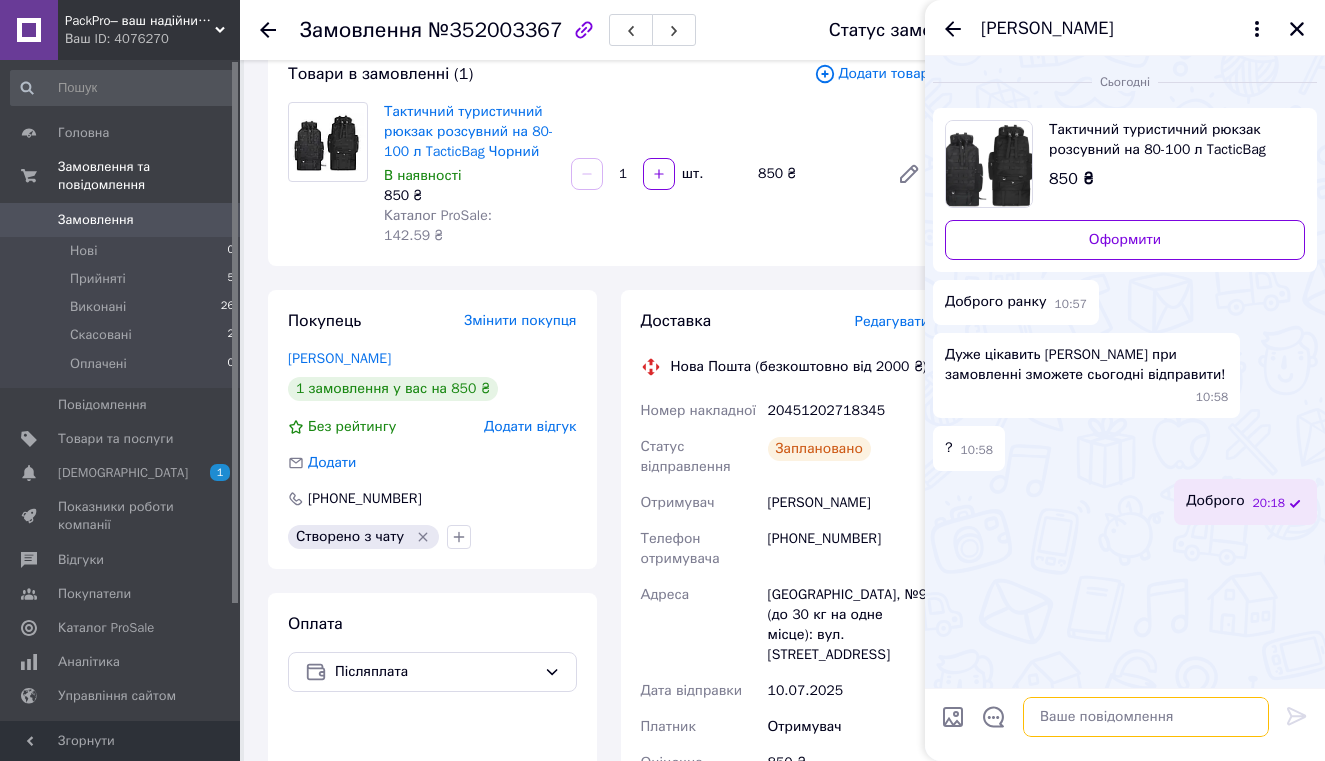 click at bounding box center (1146, 717) 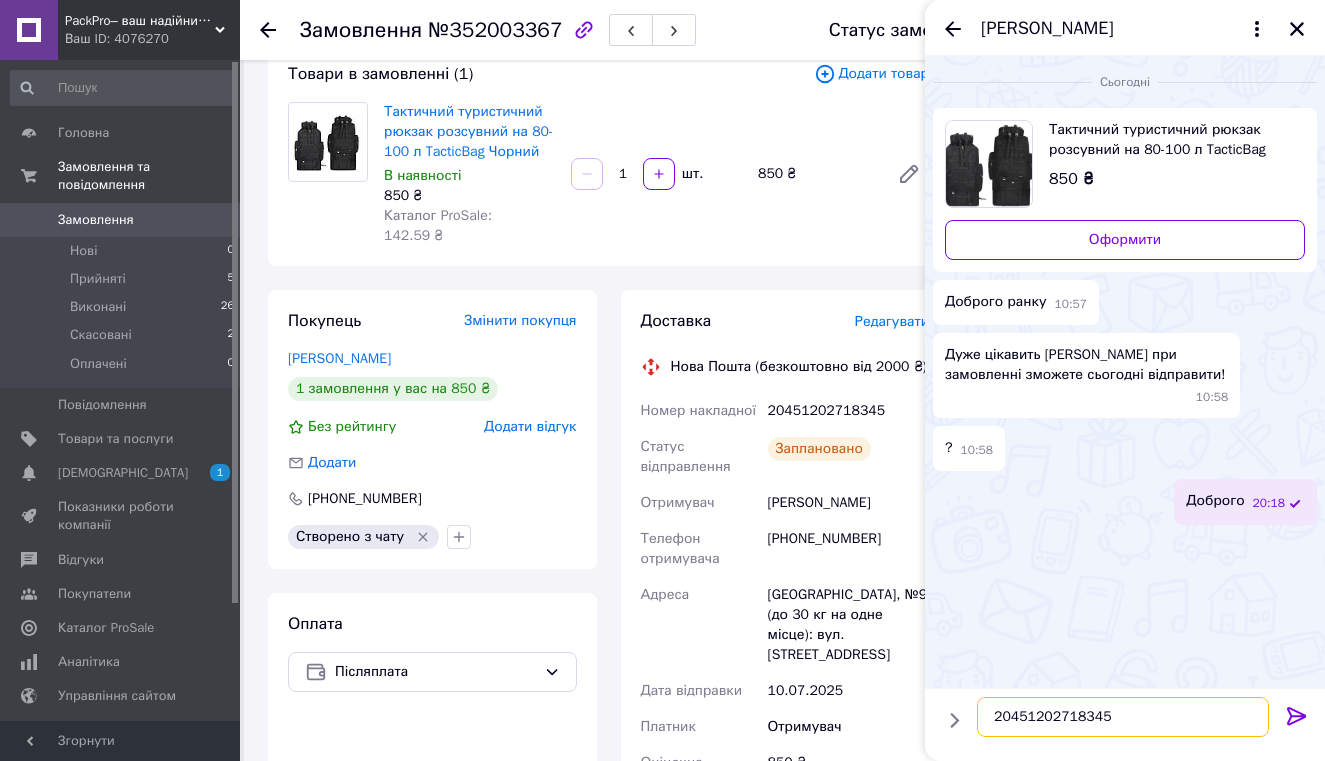 scroll, scrollTop: 11, scrollLeft: 0, axis: vertical 